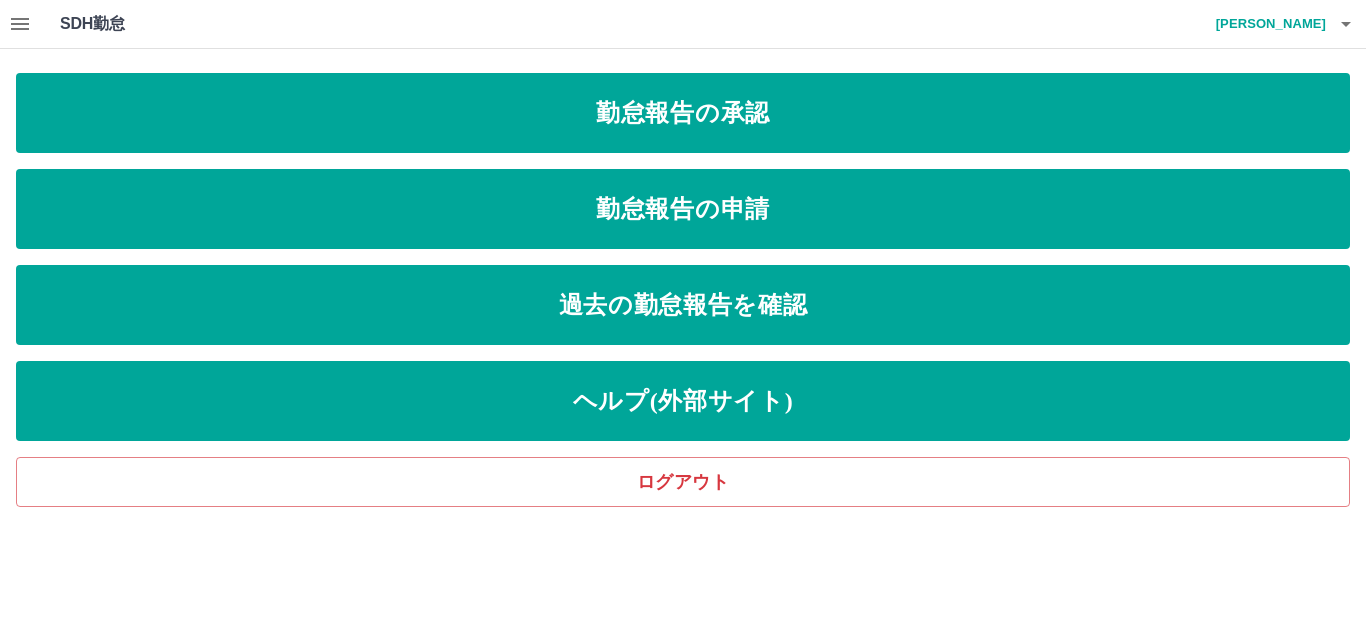 scroll, scrollTop: 0, scrollLeft: 0, axis: both 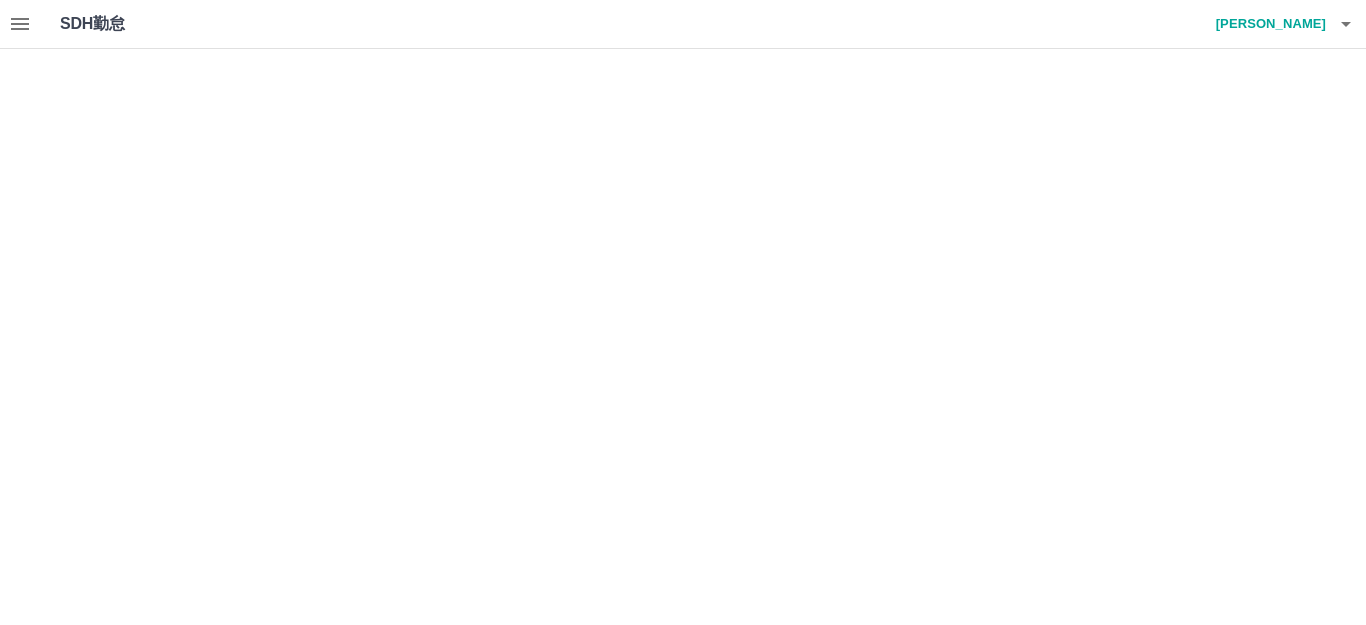 click on "SDH勤怠 [PERSON_NAME] SDH勤怠" at bounding box center (683, 24) 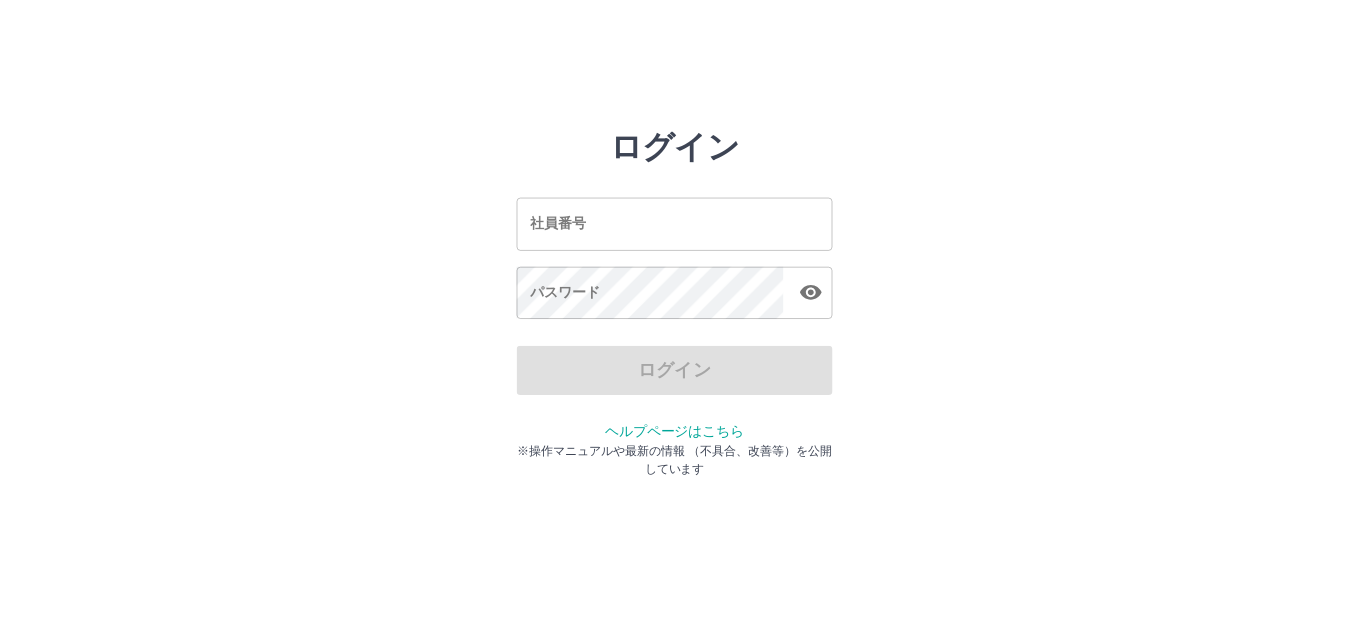 scroll, scrollTop: 0, scrollLeft: 0, axis: both 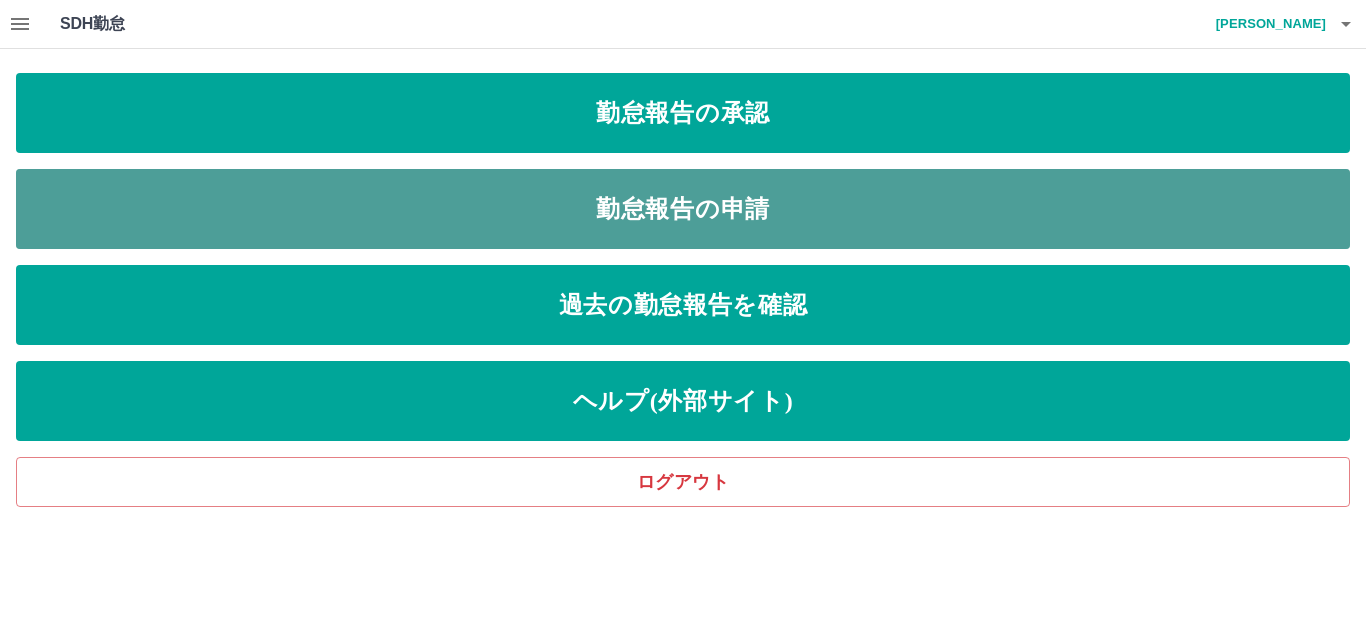 click on "勤怠報告の申請" at bounding box center (683, 209) 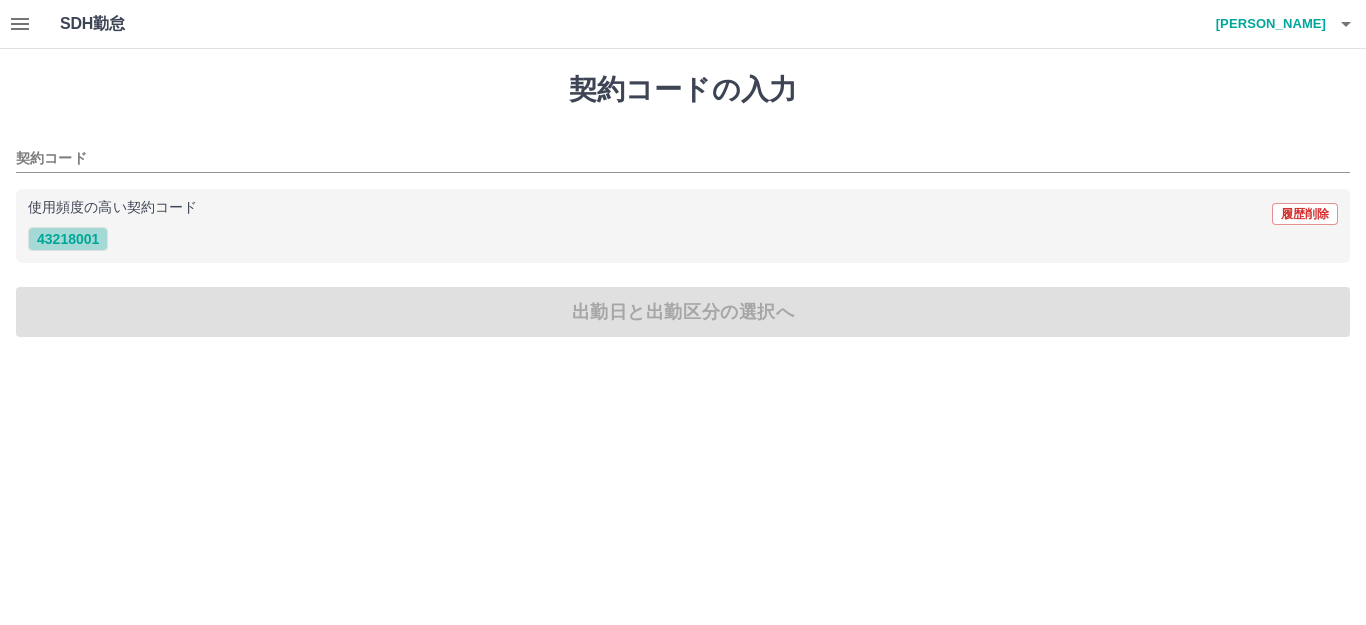 click on "43218001" at bounding box center [68, 239] 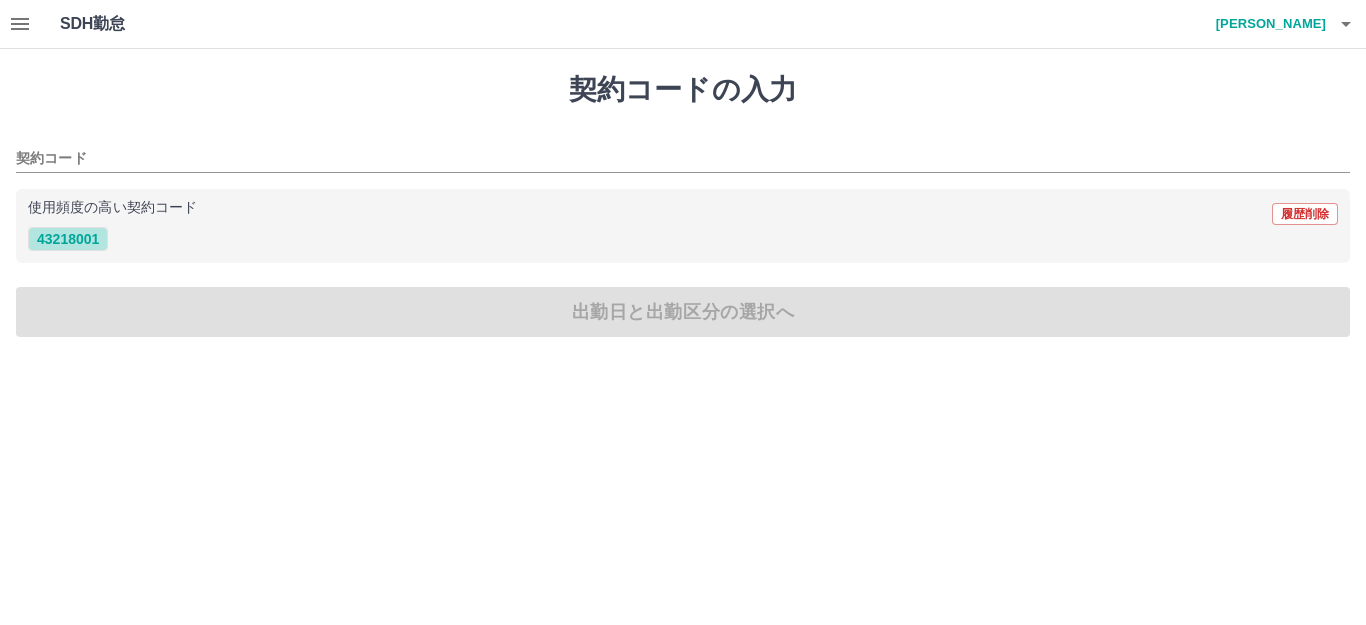 type on "********" 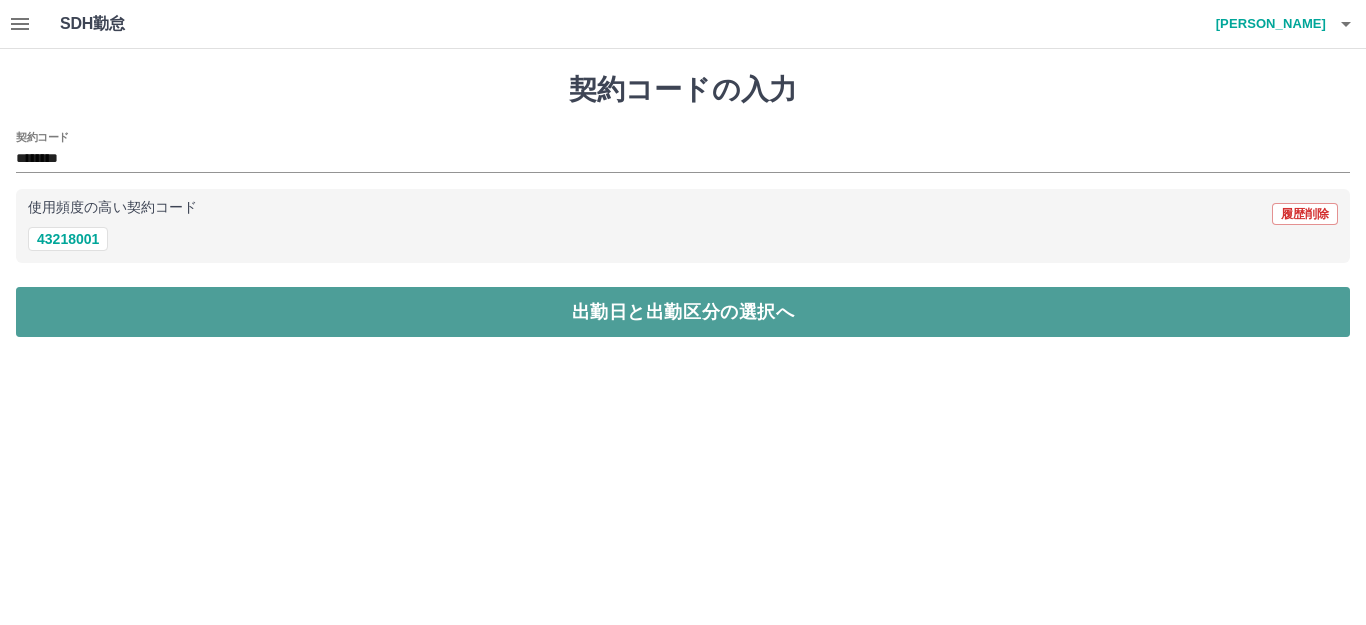 click on "出勤日と出勤区分の選択へ" at bounding box center [683, 312] 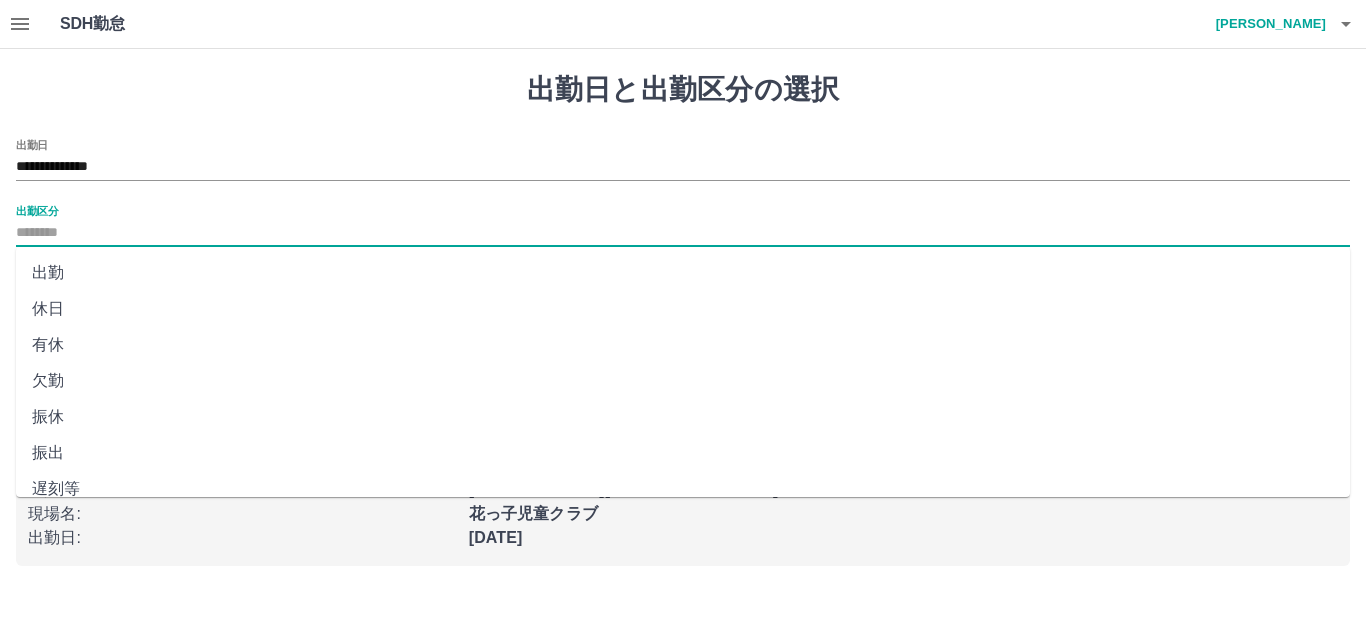 click on "出勤区分" at bounding box center (683, 233) 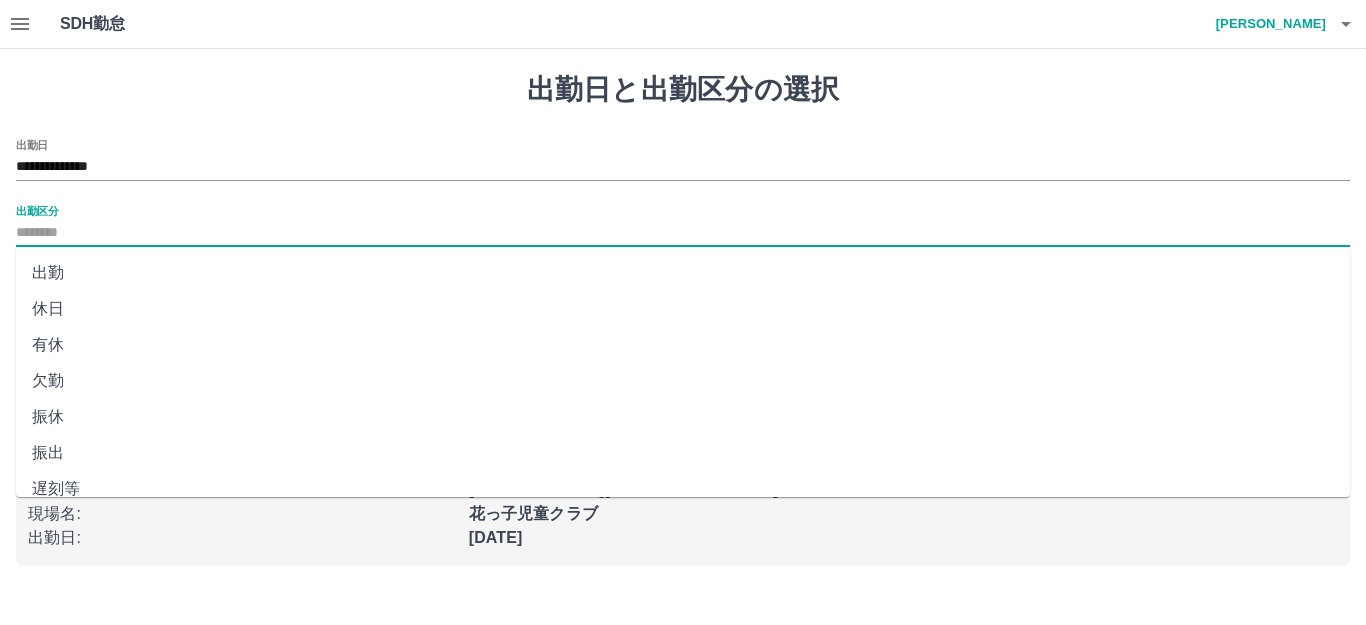 click on "出勤" at bounding box center (683, 273) 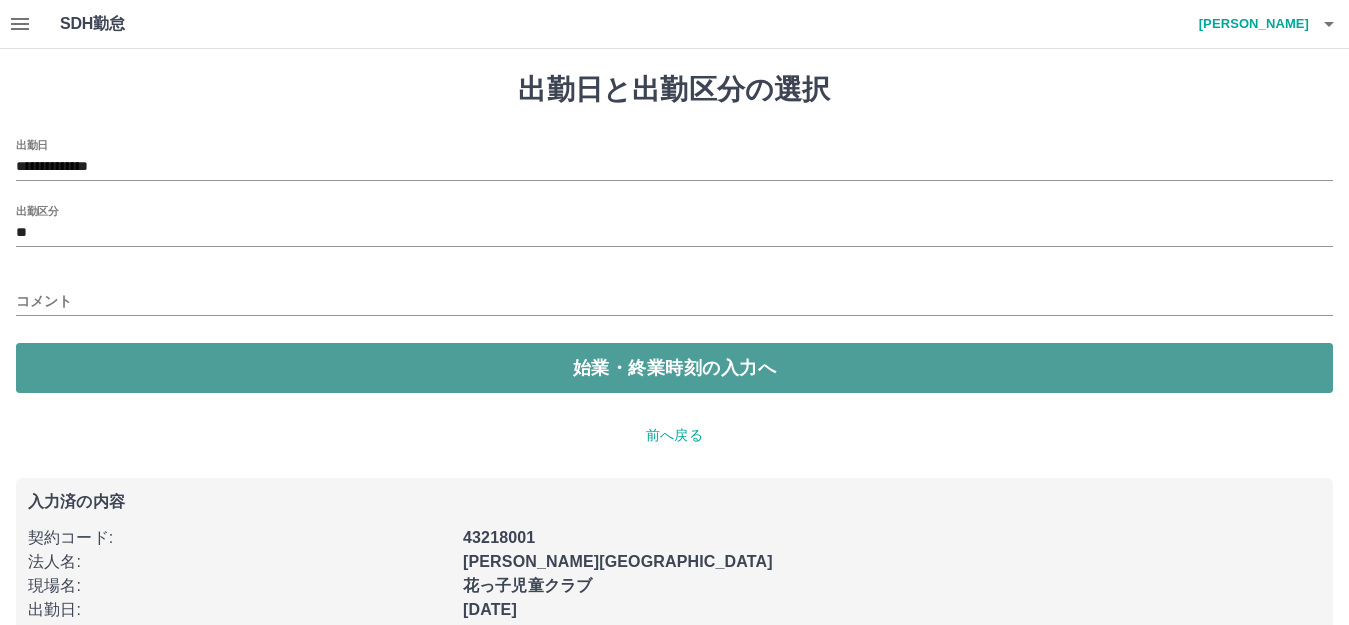 click on "始業・終業時刻の入力へ" at bounding box center [674, 368] 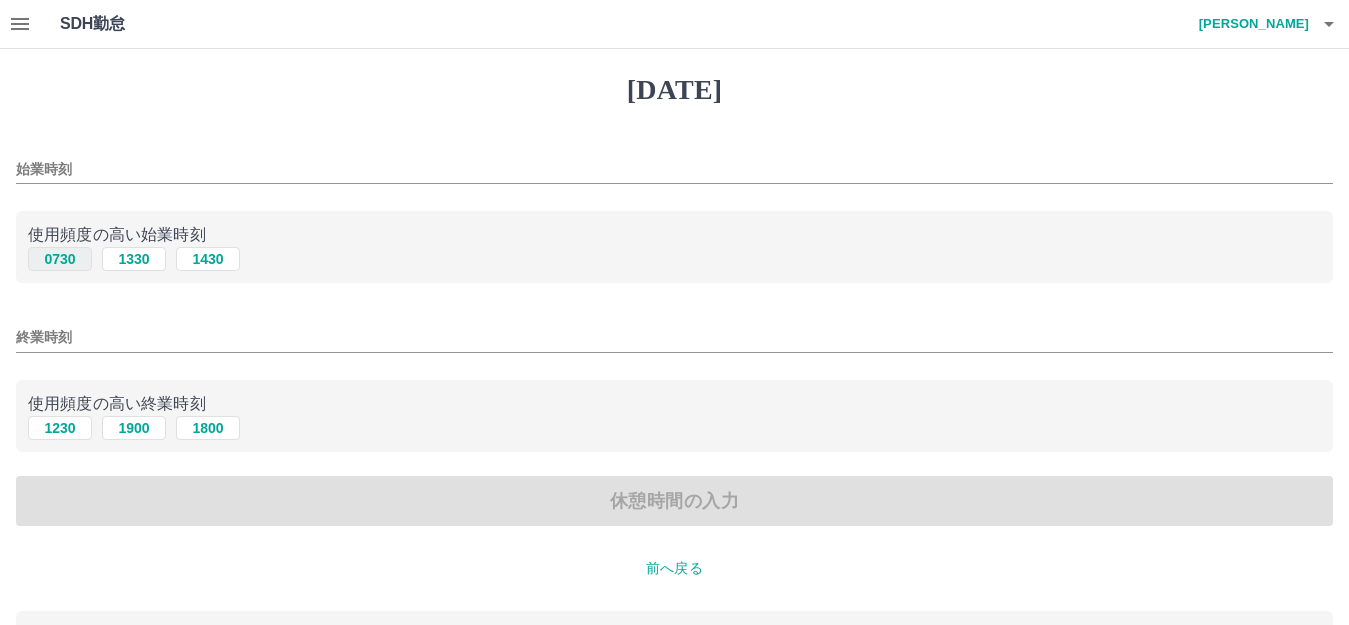 click on "0730" at bounding box center [60, 259] 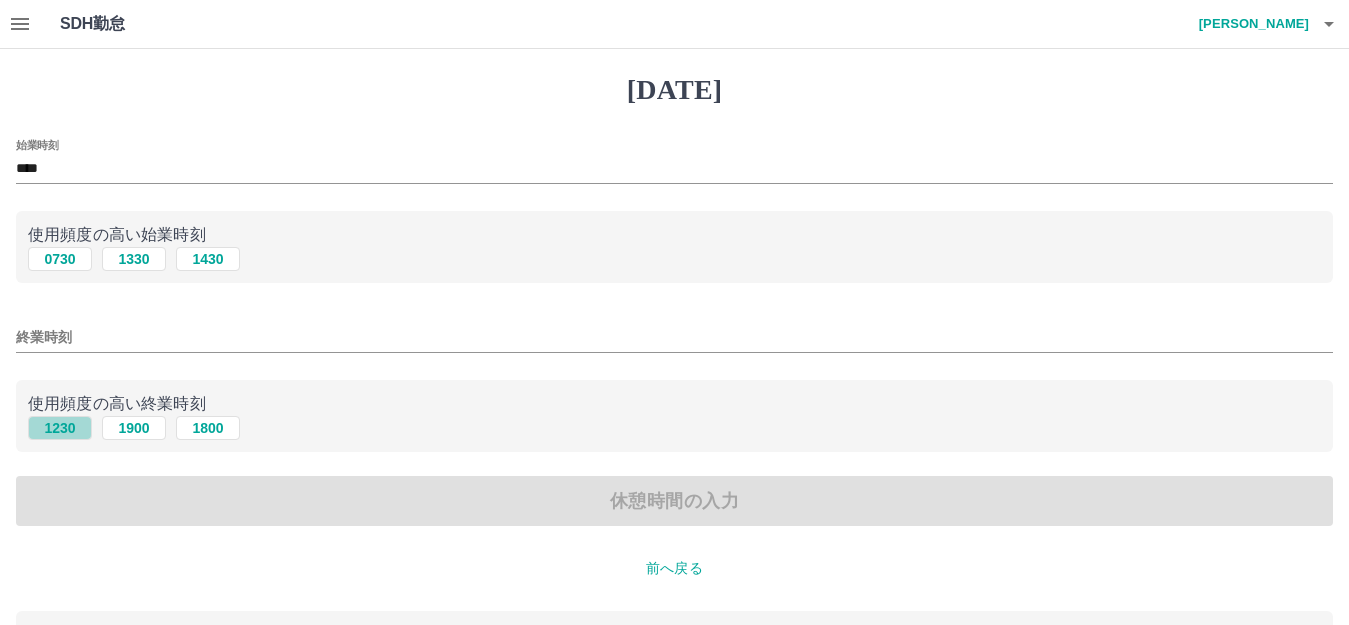 click on "1230" at bounding box center [60, 428] 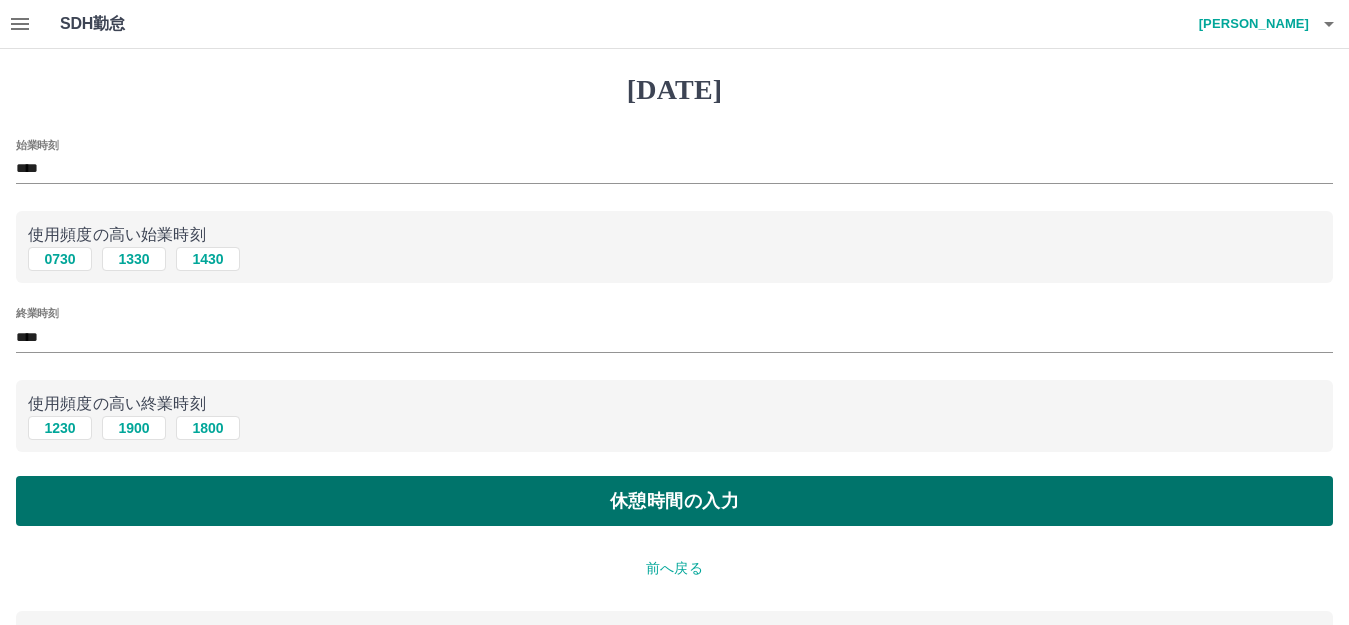 click on "休憩時間の入力" at bounding box center (674, 501) 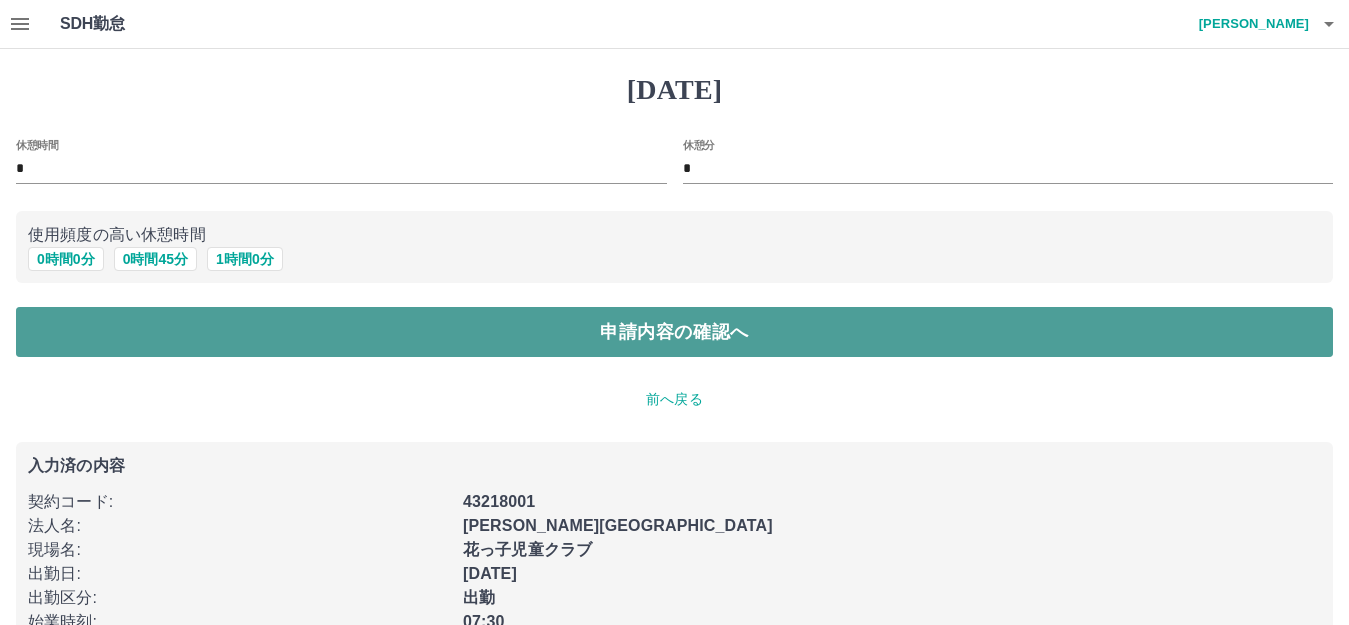 click on "申請内容の確認へ" at bounding box center [674, 332] 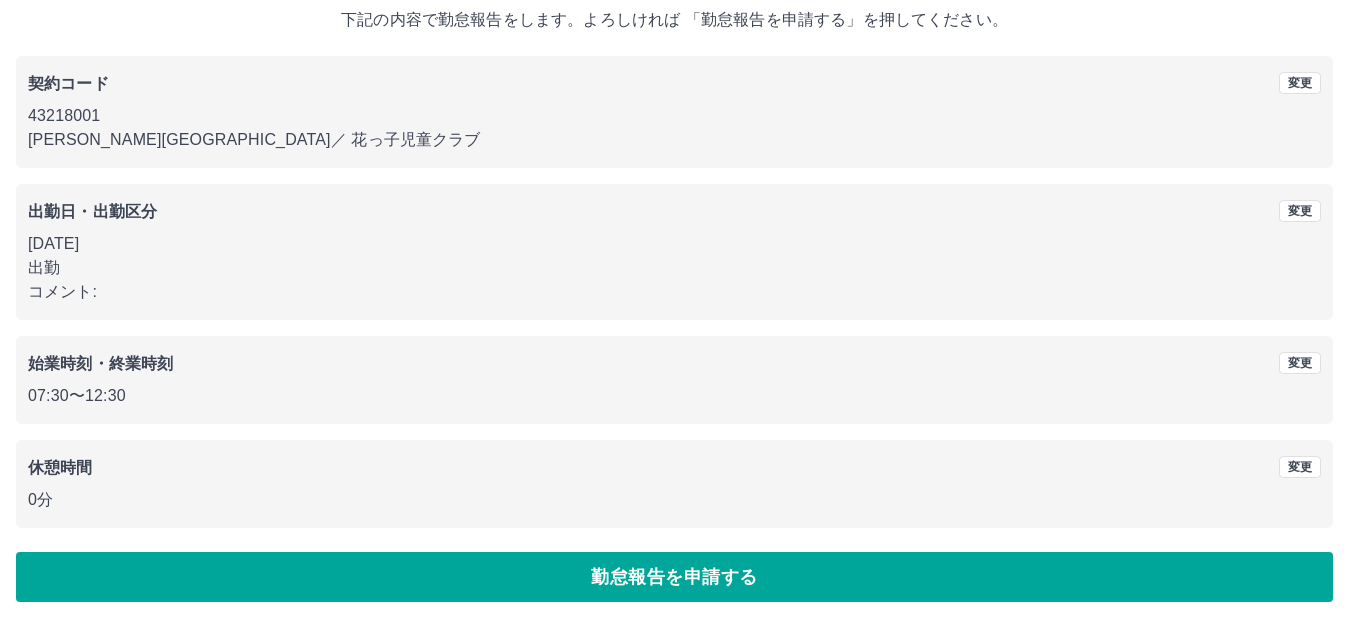 scroll, scrollTop: 124, scrollLeft: 0, axis: vertical 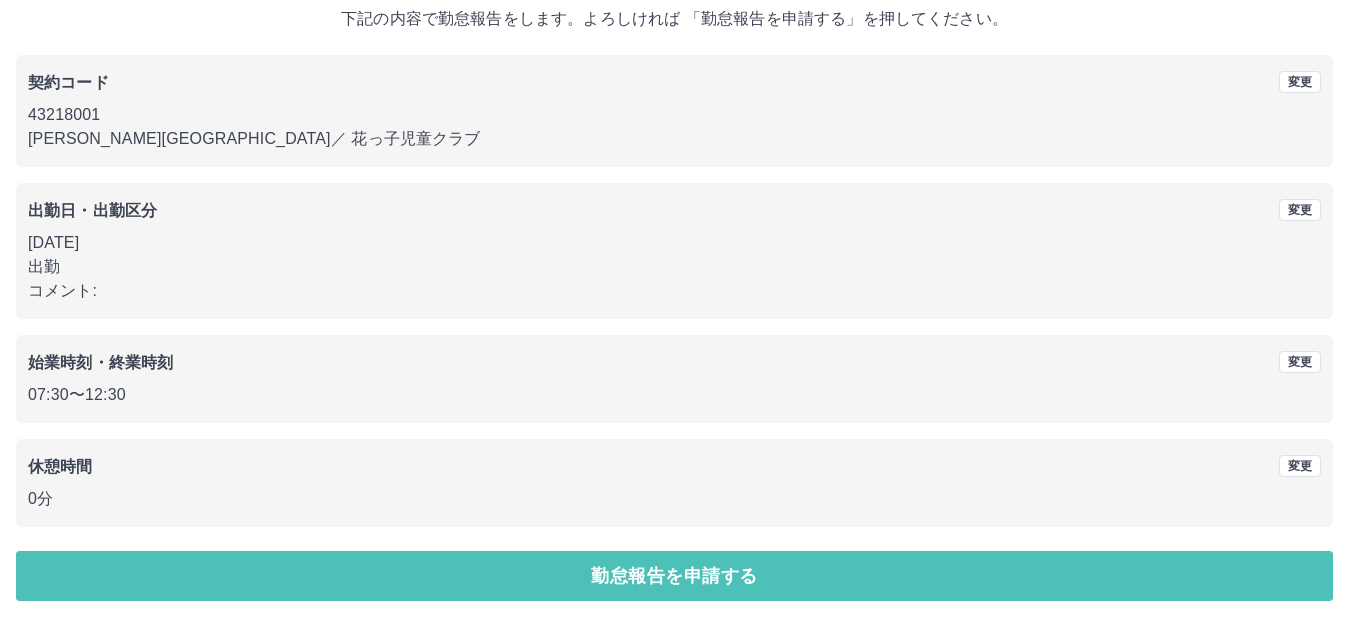 drag, startPoint x: 505, startPoint y: 571, endPoint x: 517, endPoint y: 526, distance: 46.572525 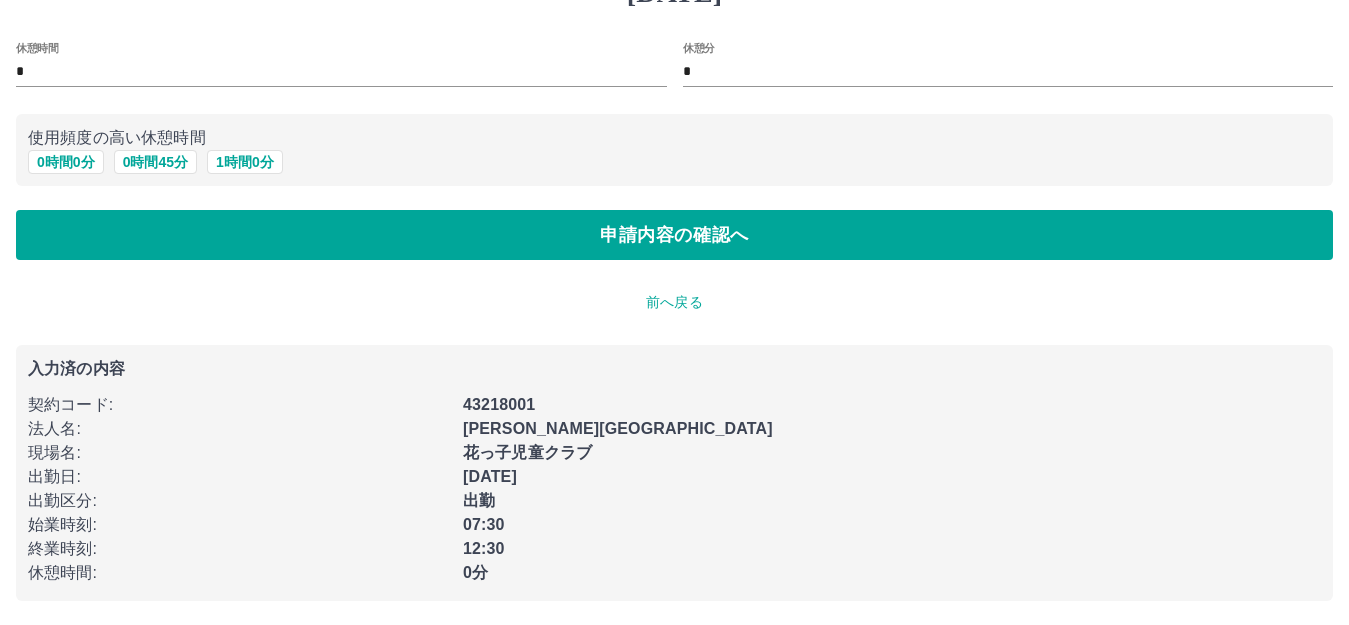 scroll, scrollTop: 0, scrollLeft: 0, axis: both 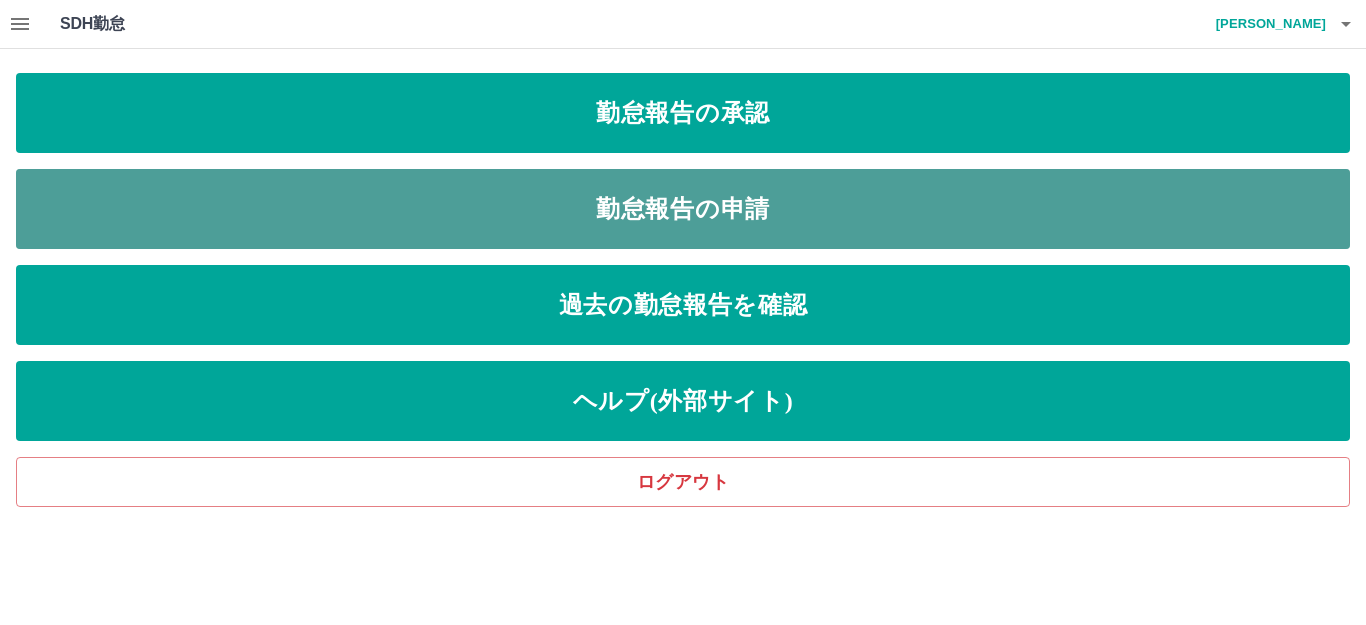 click on "勤怠報告の申請" at bounding box center (683, 209) 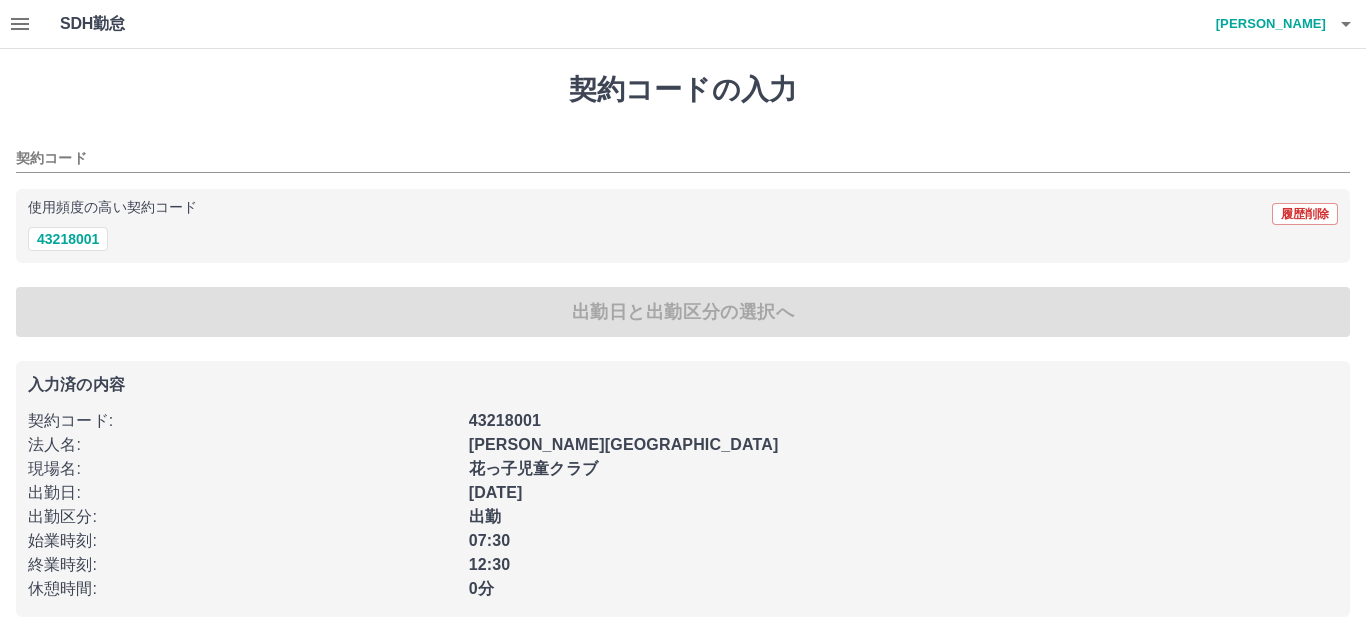 type on "********" 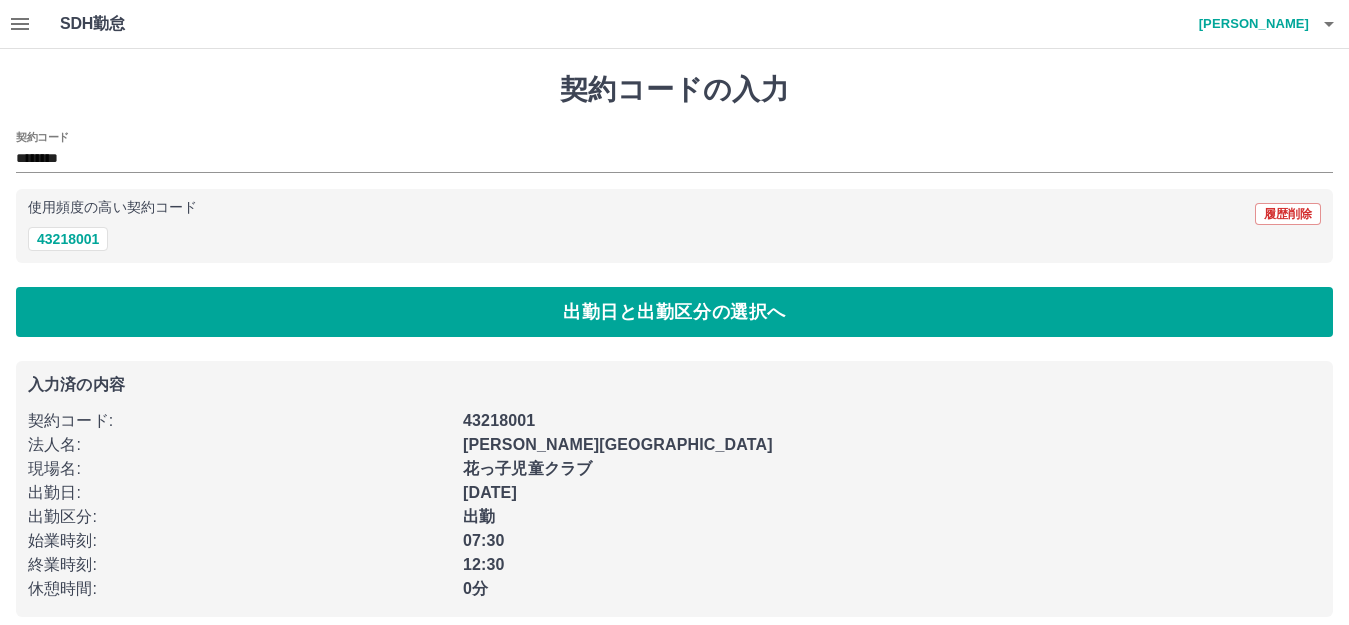 click 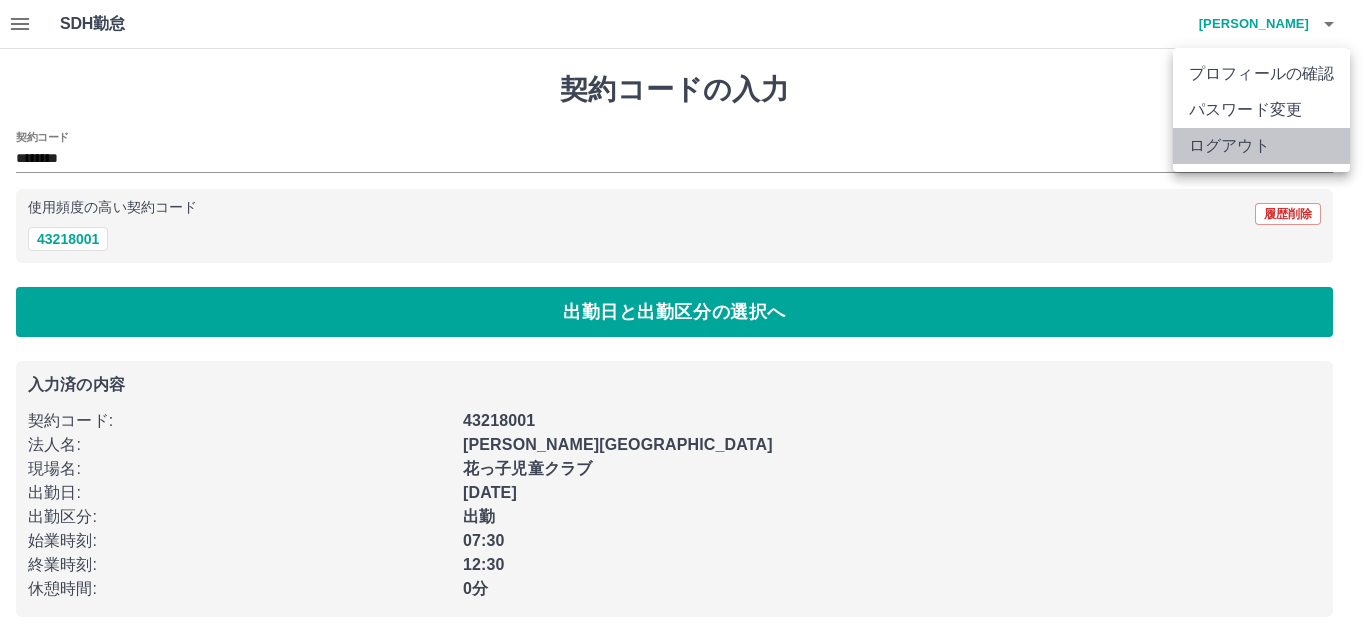 click on "ログアウト" at bounding box center (1261, 146) 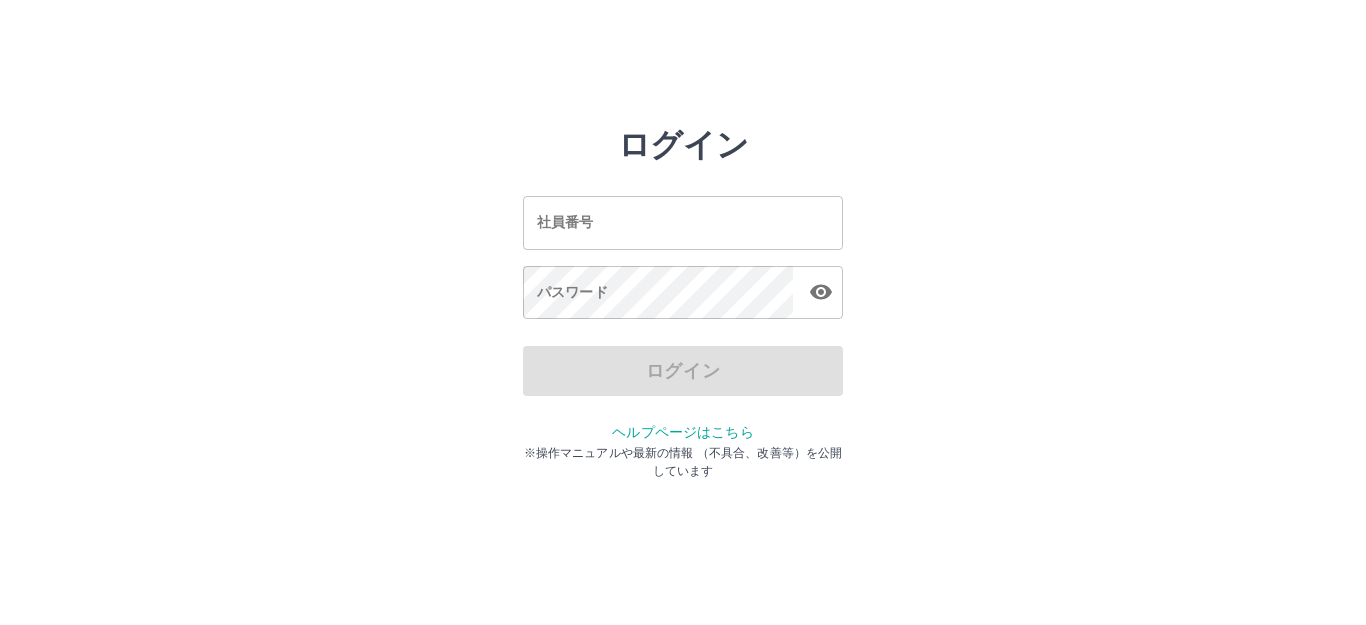 scroll, scrollTop: 0, scrollLeft: 0, axis: both 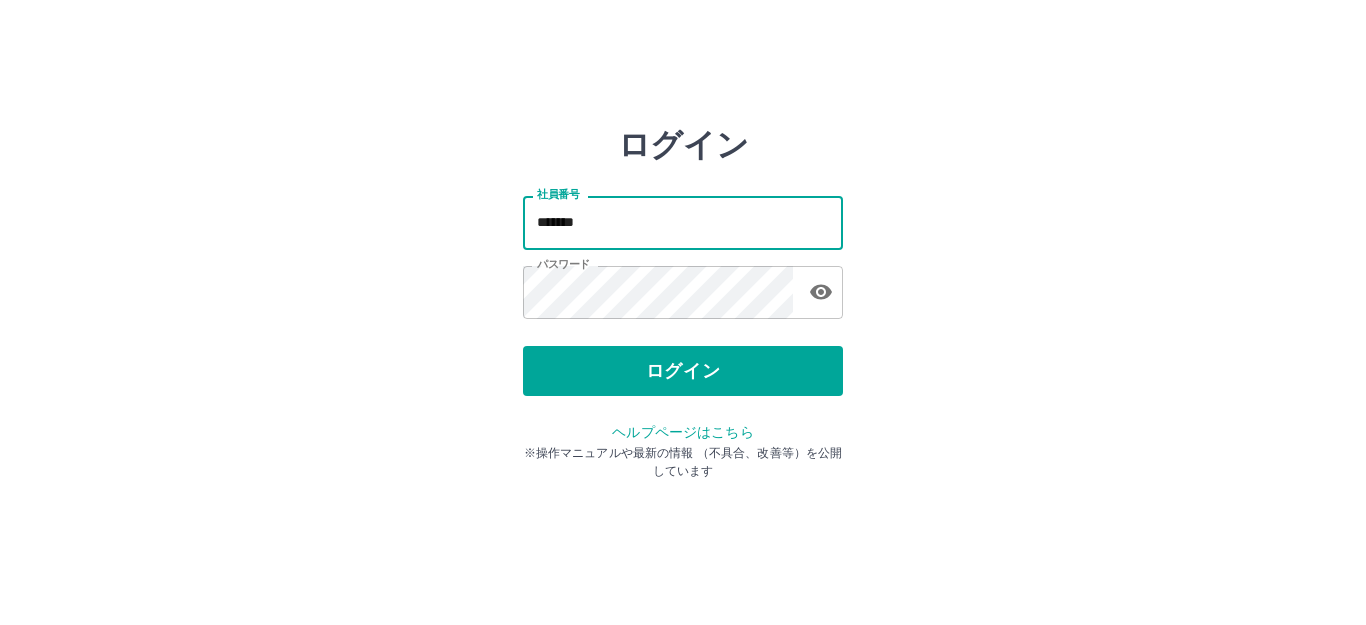 click on "*******" at bounding box center (683, 222) 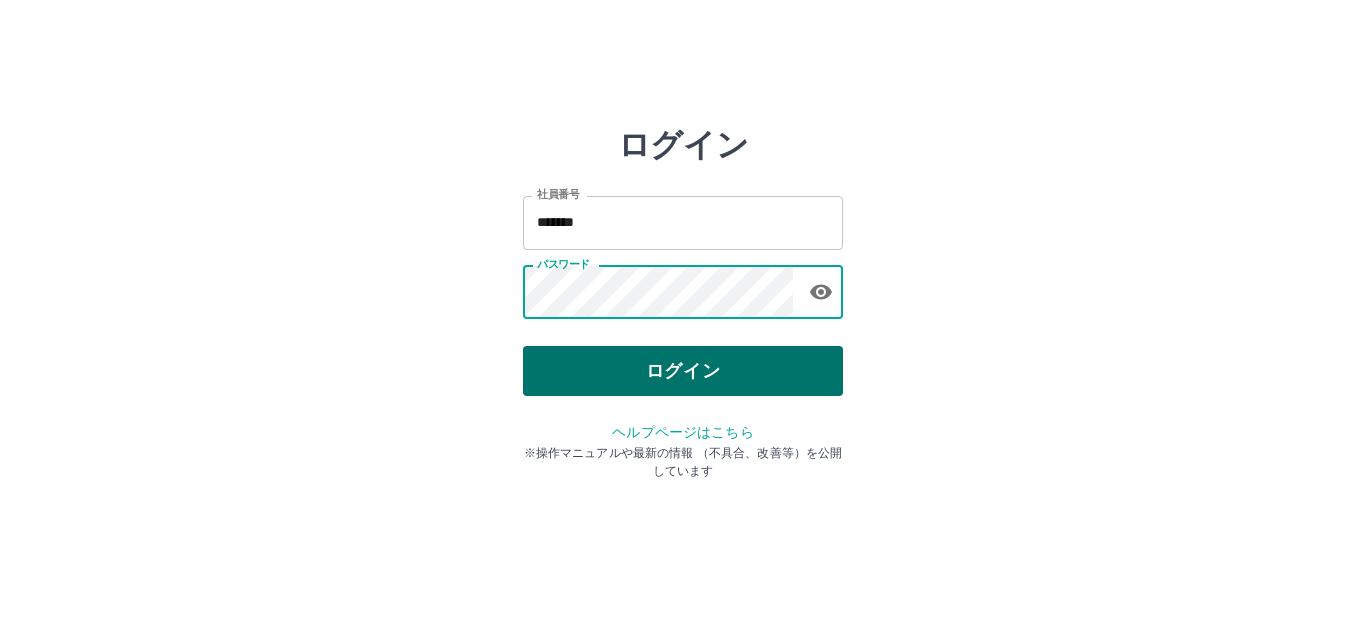 click on "ログイン" at bounding box center [683, 371] 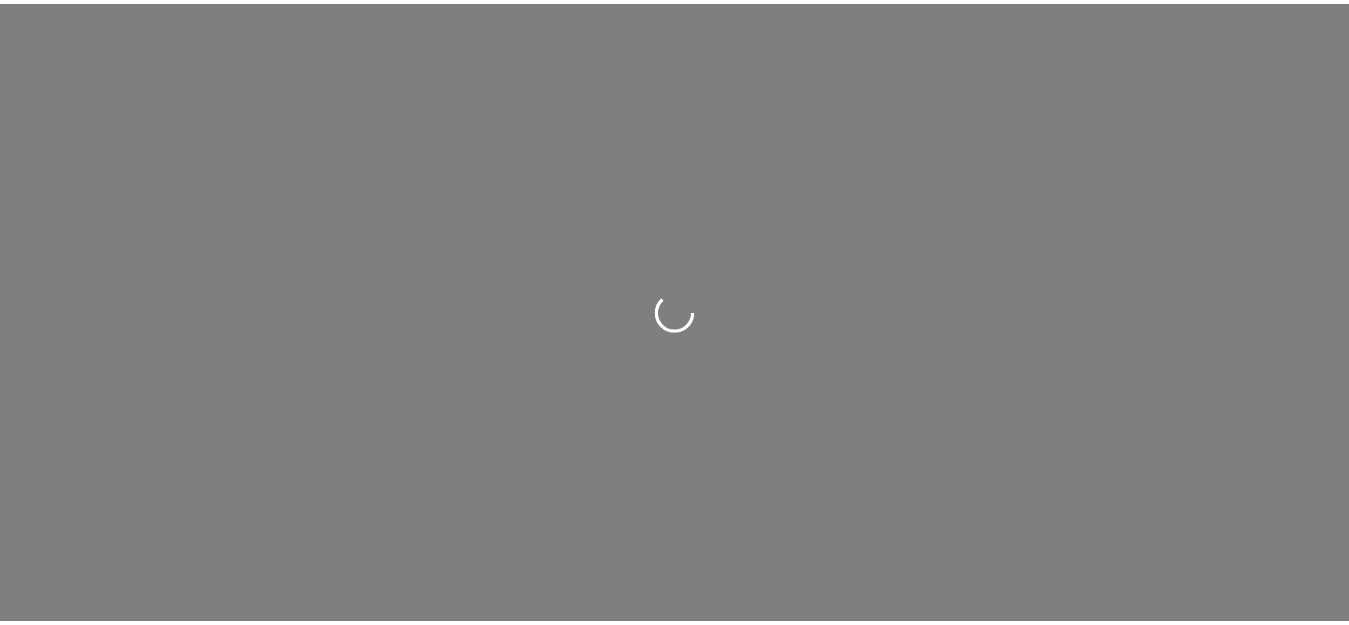 scroll, scrollTop: 0, scrollLeft: 0, axis: both 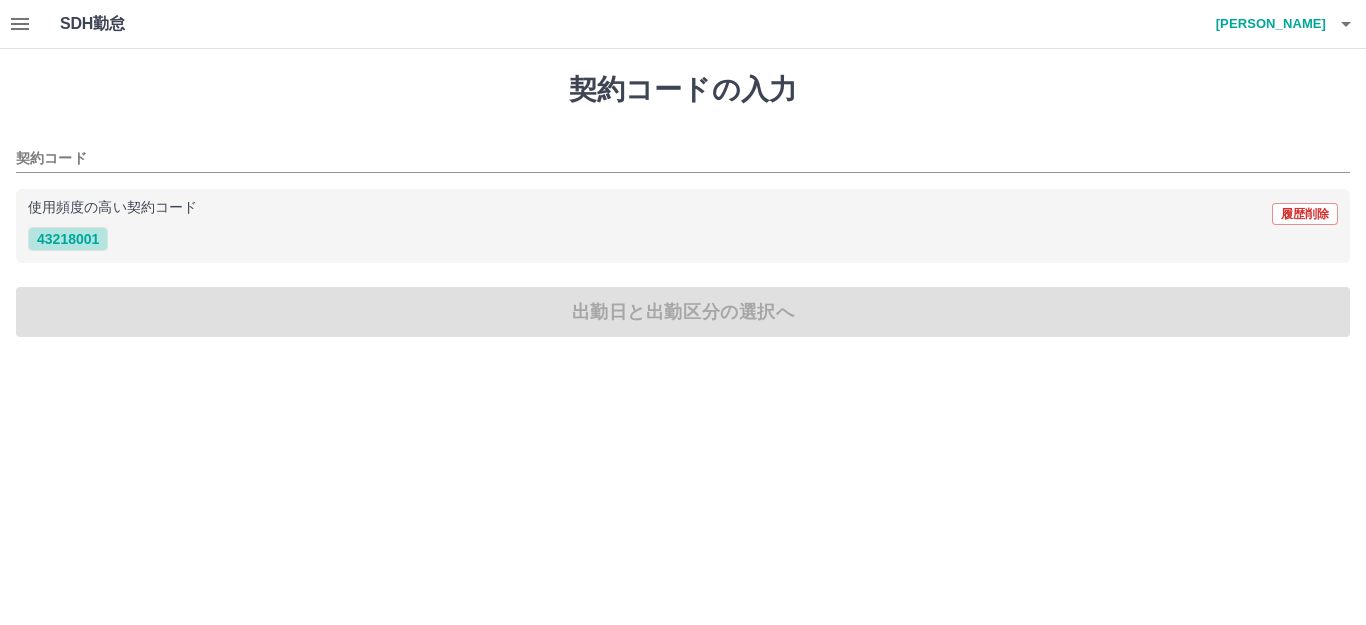 drag, startPoint x: 82, startPoint y: 238, endPoint x: 213, endPoint y: 237, distance: 131.00381 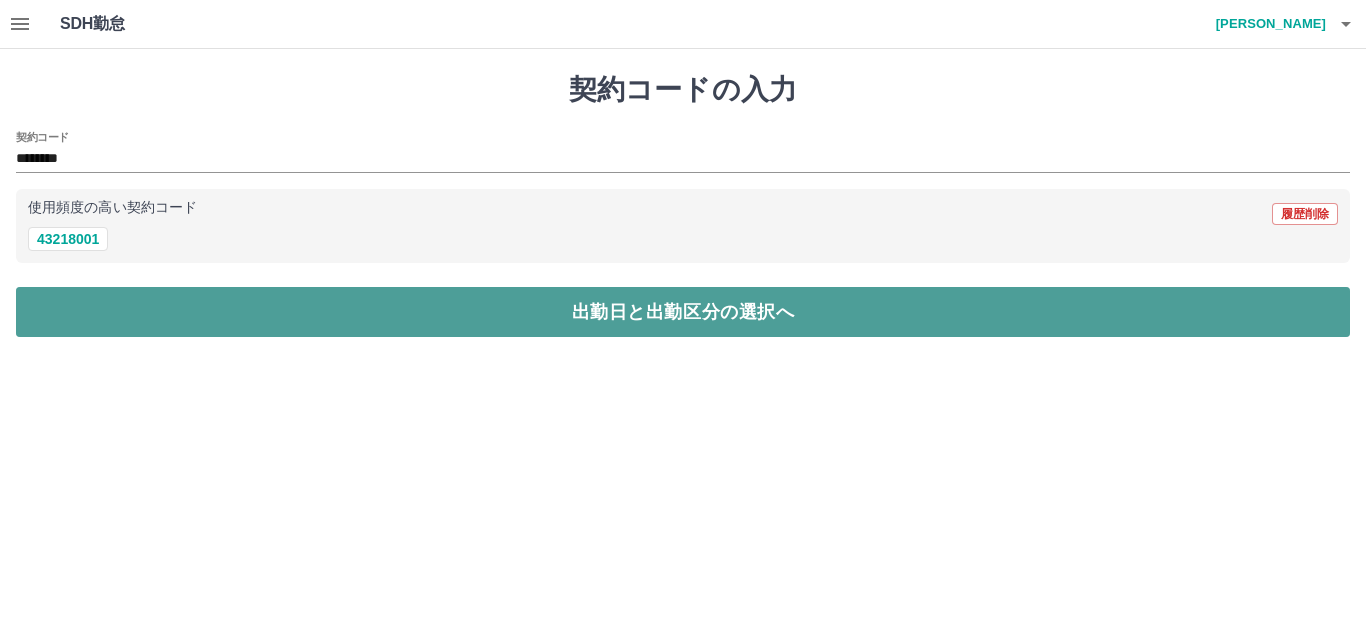 click on "出勤日と出勤区分の選択へ" at bounding box center [683, 312] 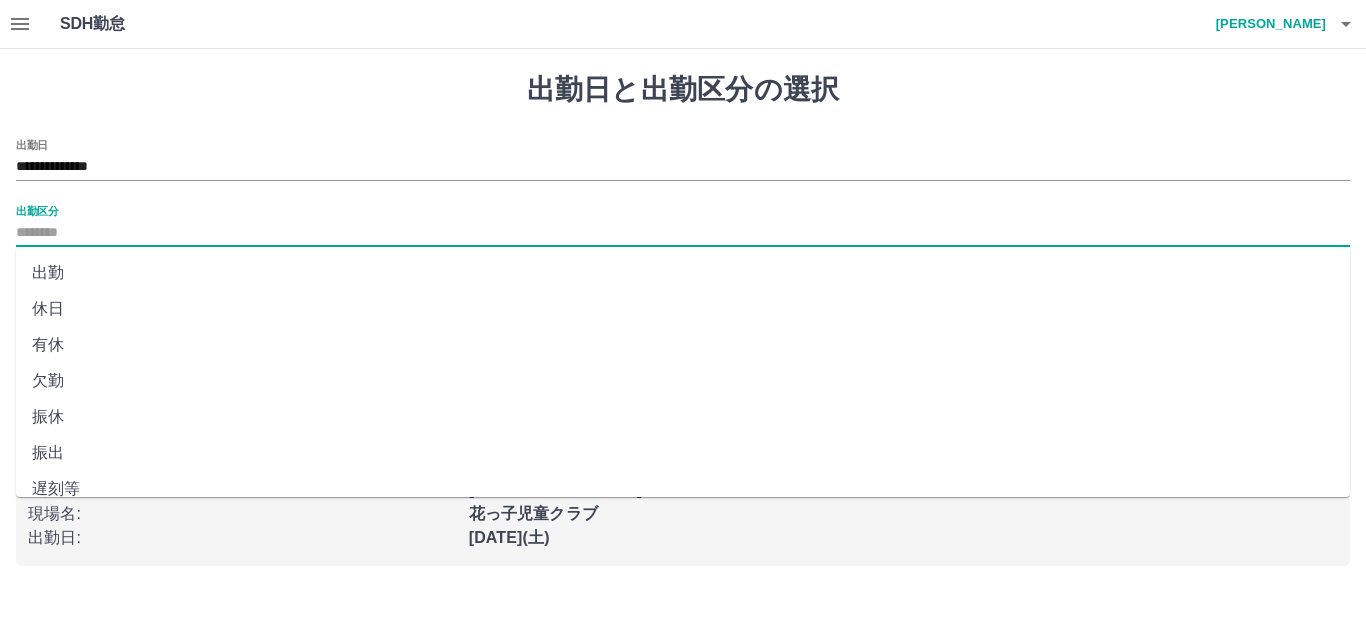 click on "出勤区分" at bounding box center (683, 233) 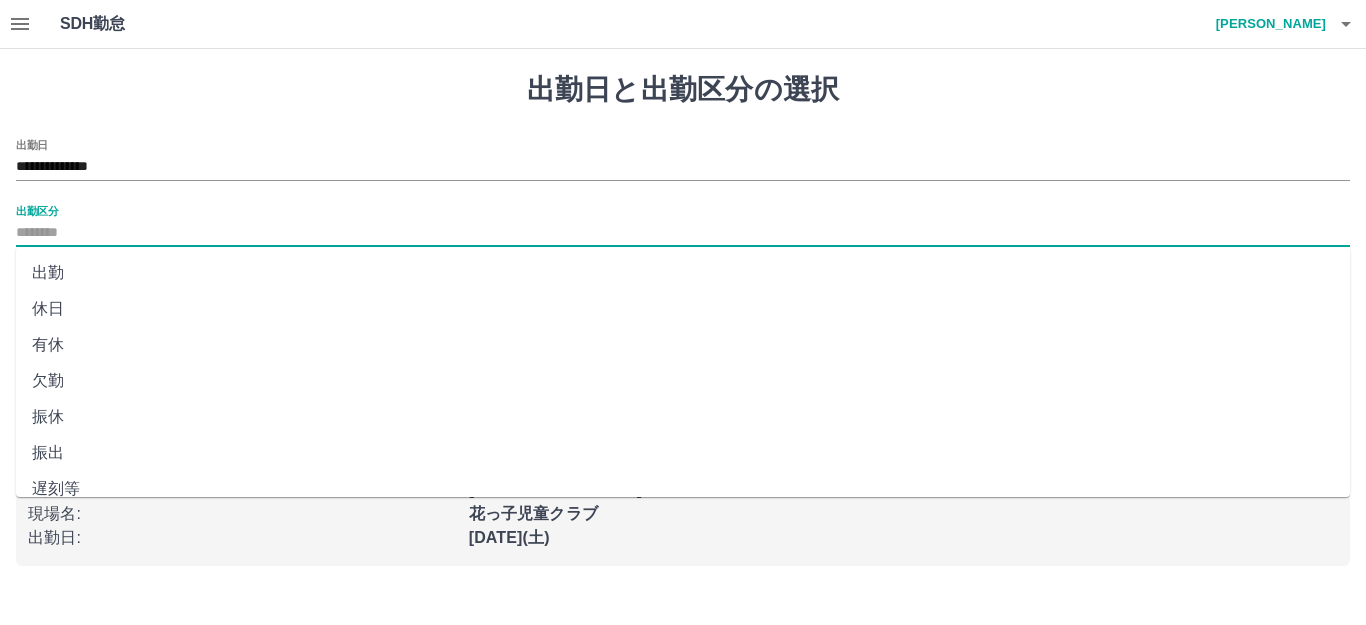 click on "出勤" at bounding box center (683, 273) 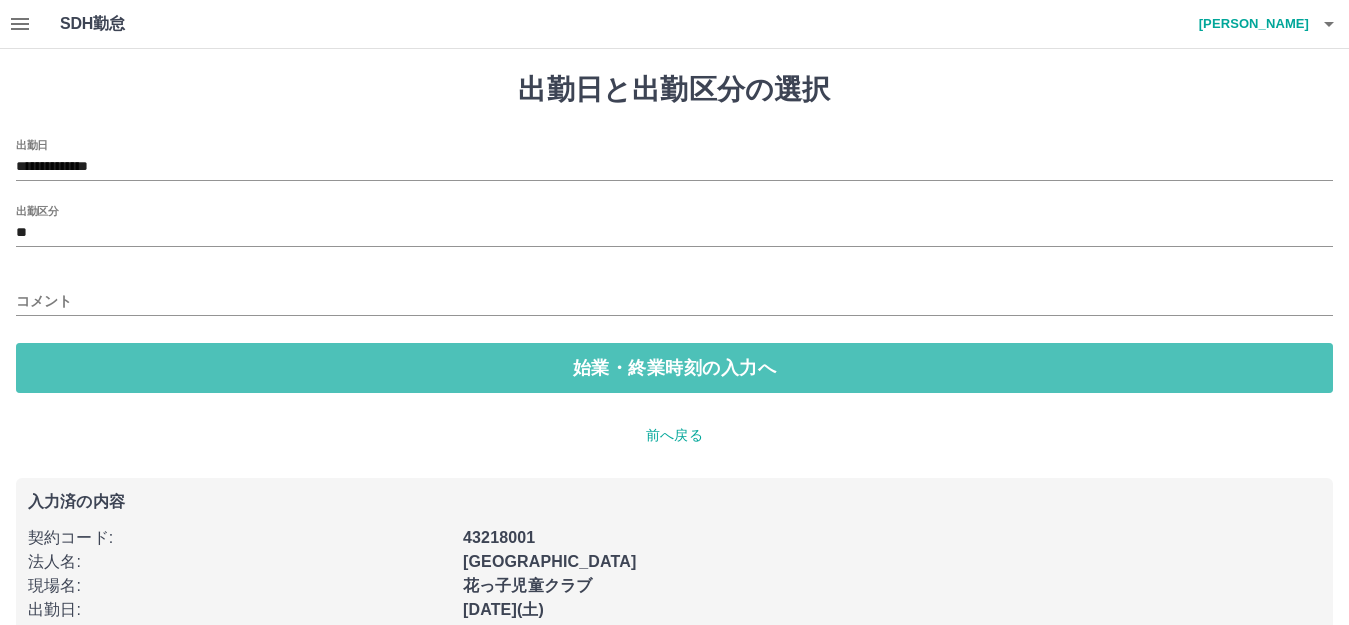 drag, startPoint x: 423, startPoint y: 372, endPoint x: 355, endPoint y: 339, distance: 75.58439 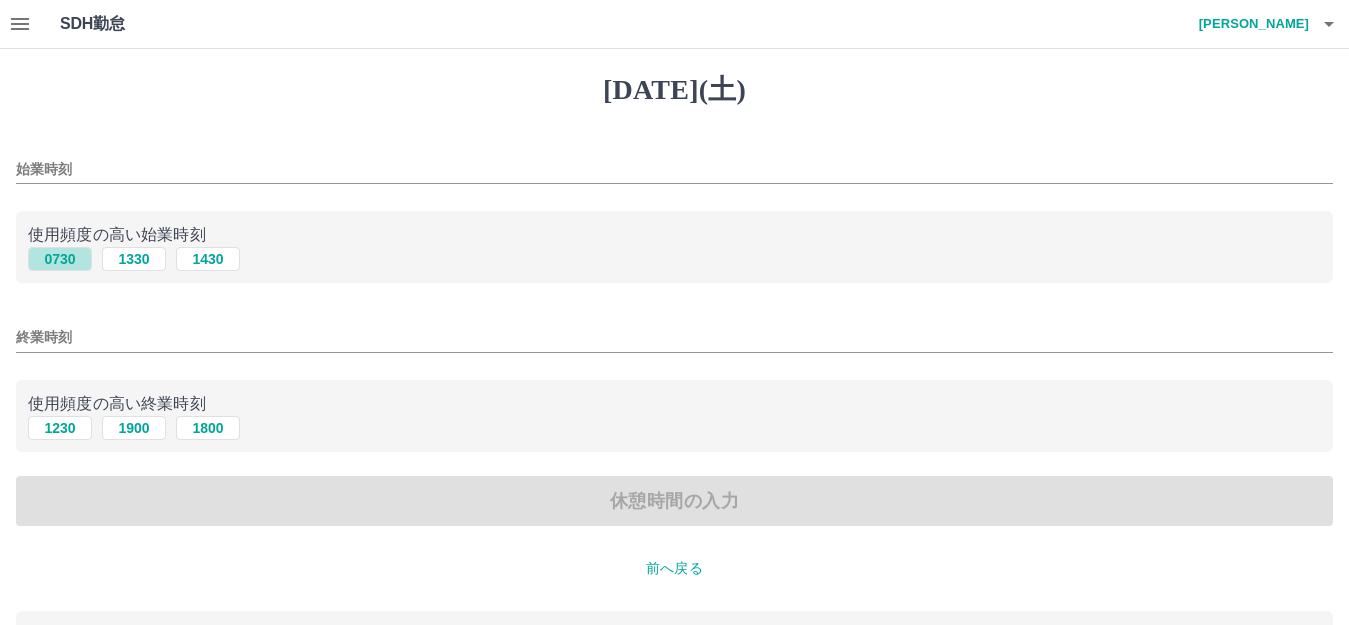 drag, startPoint x: 66, startPoint y: 270, endPoint x: 82, endPoint y: 322, distance: 54.405884 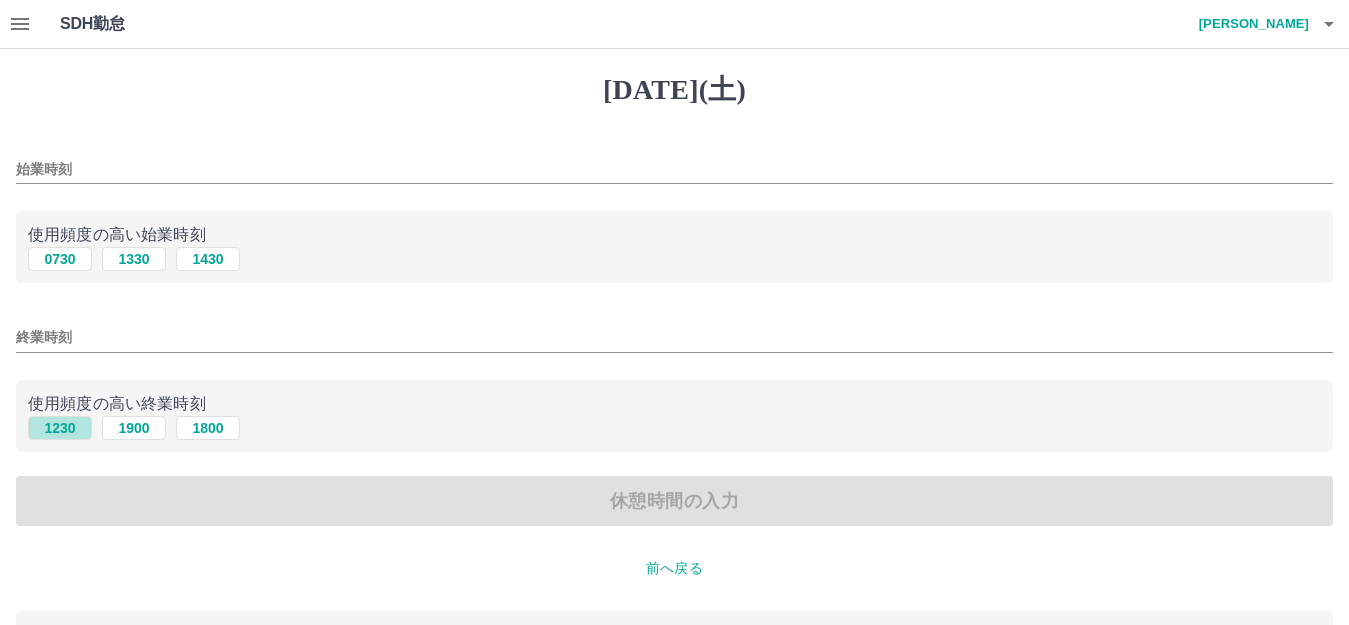 drag, startPoint x: 59, startPoint y: 439, endPoint x: 99, endPoint y: 428, distance: 41.484936 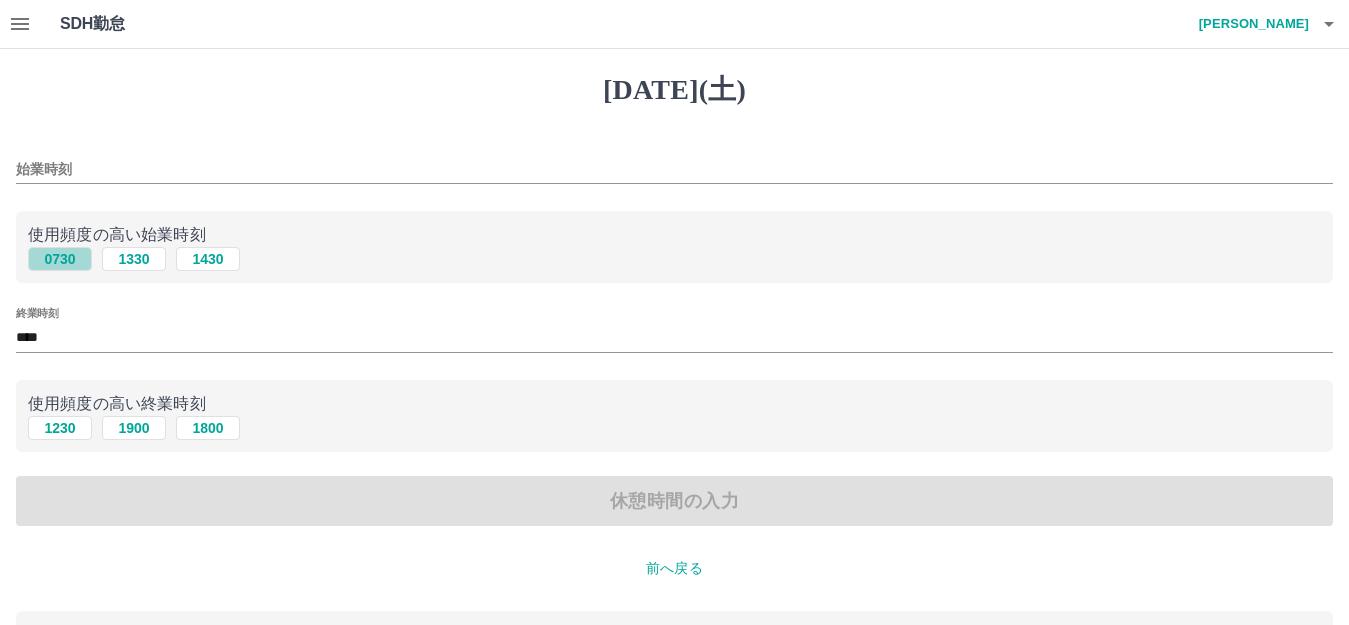 click on "0730" at bounding box center (60, 259) 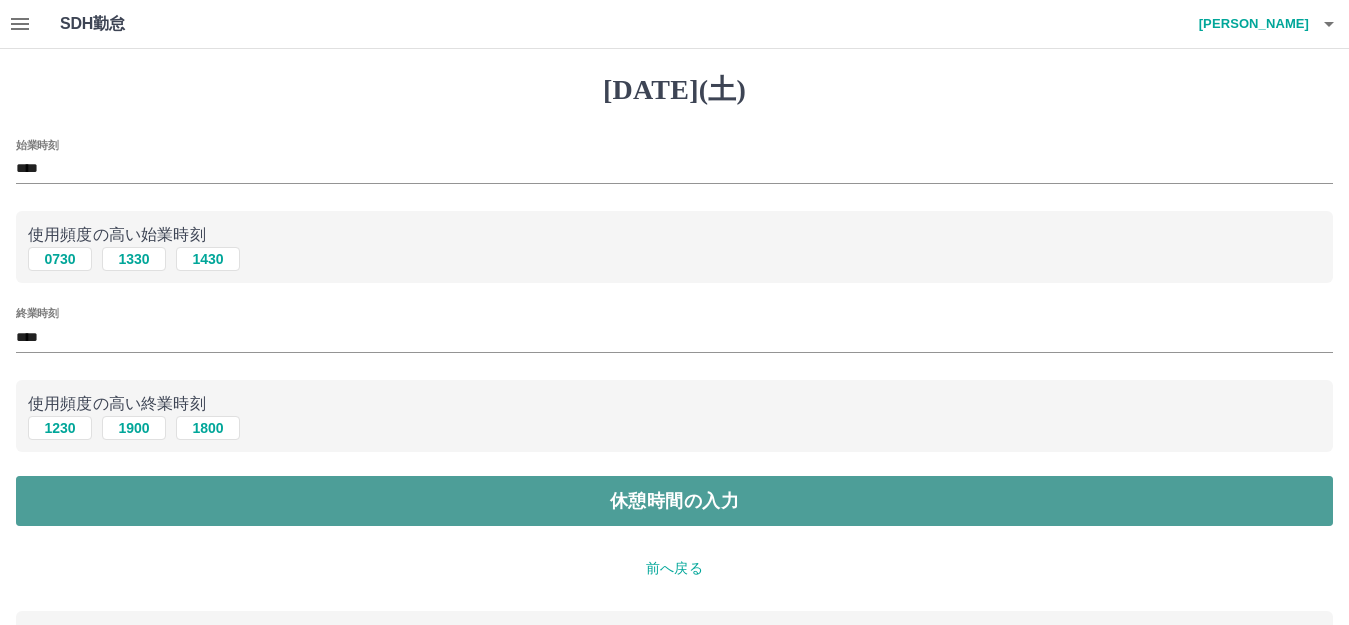 click on "休憩時間の入力" at bounding box center [674, 501] 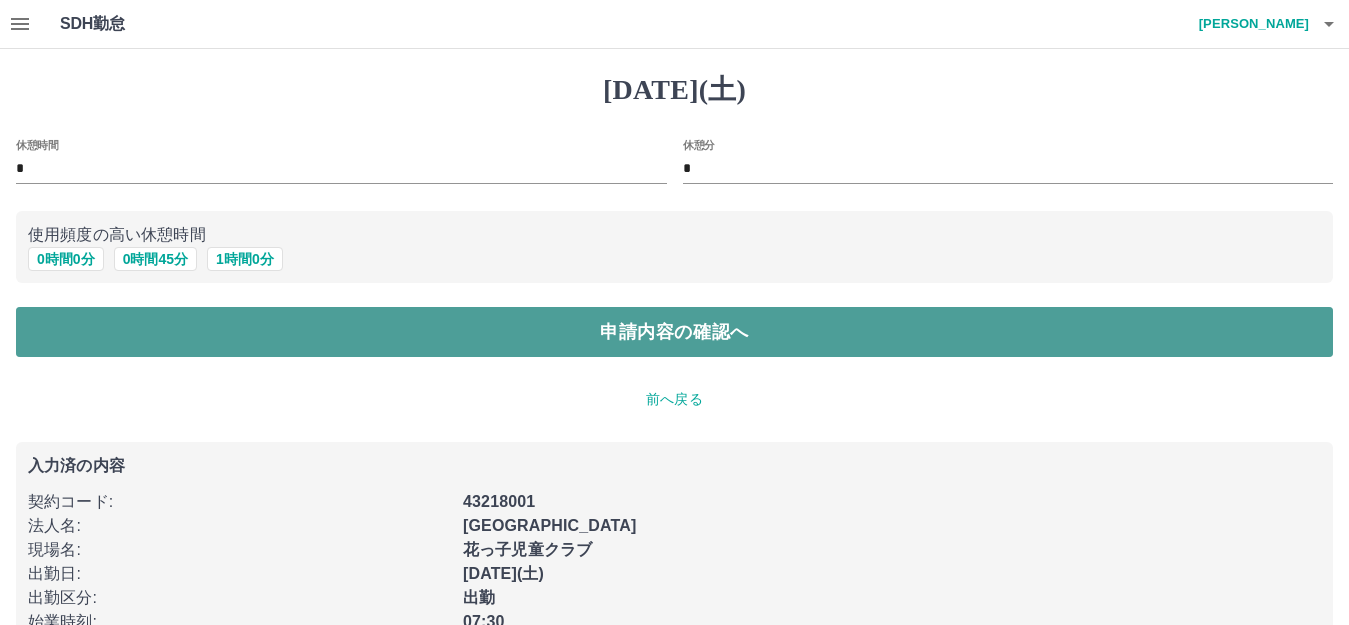 click on "申請内容の確認へ" at bounding box center [674, 332] 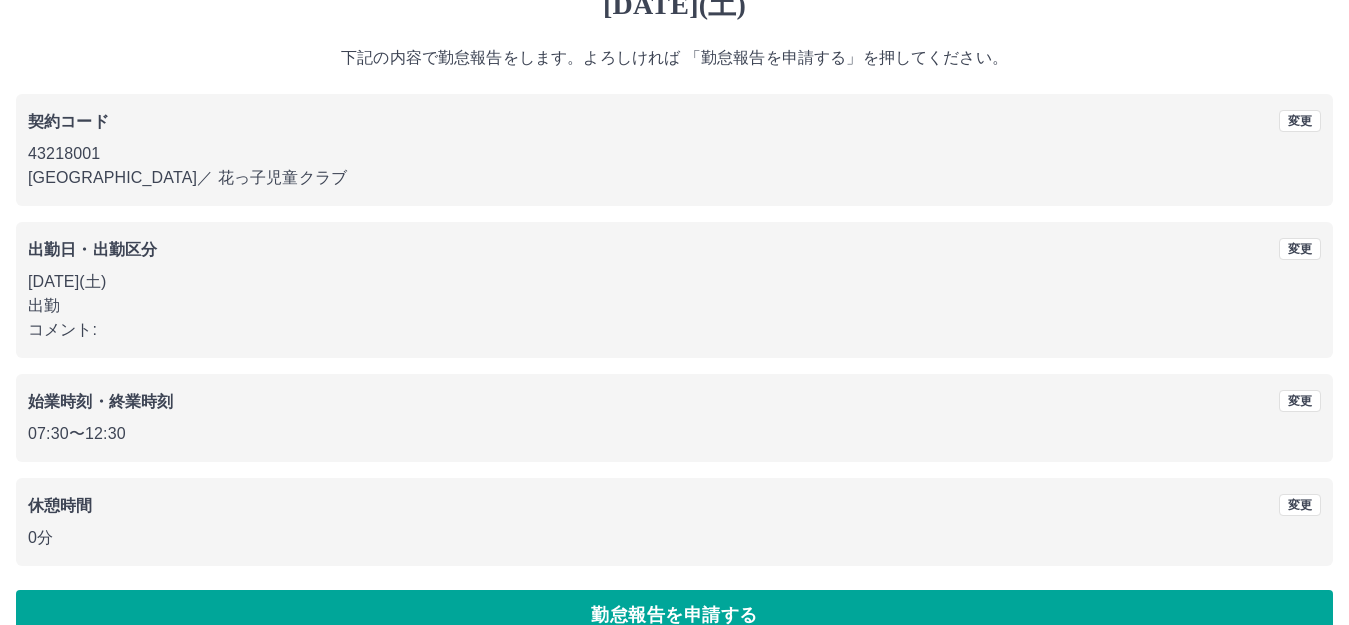 scroll, scrollTop: 124, scrollLeft: 0, axis: vertical 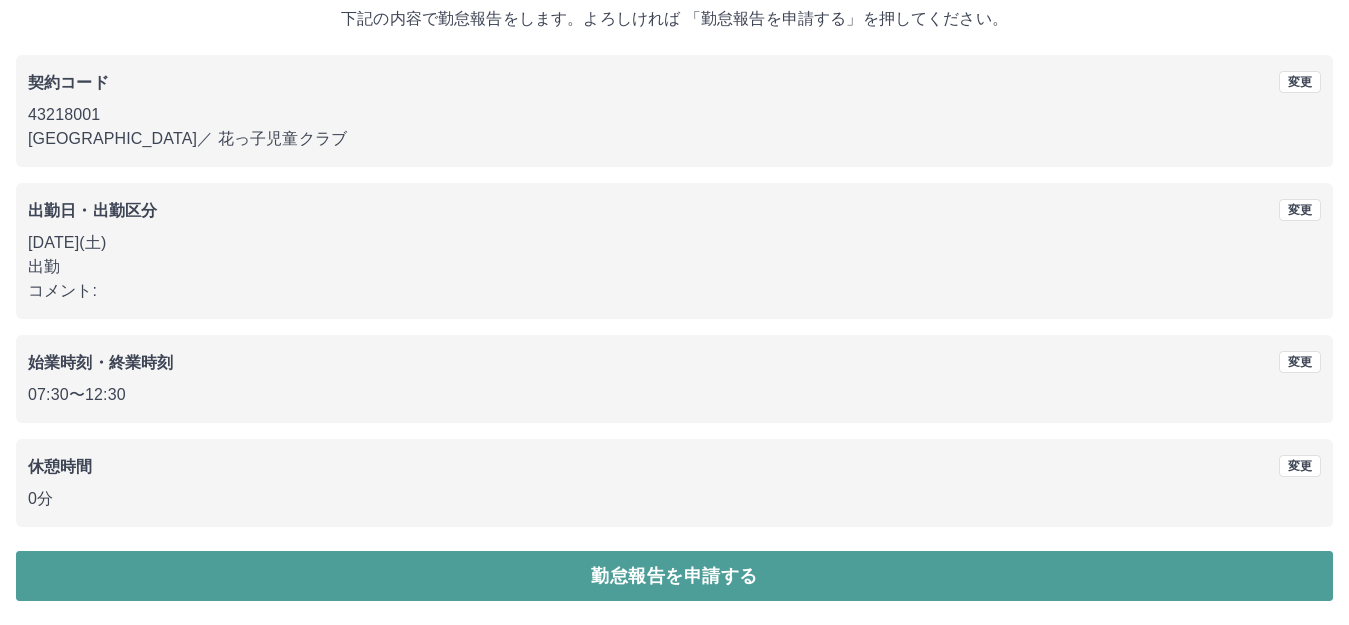 click on "勤怠報告を申請する" at bounding box center (674, 576) 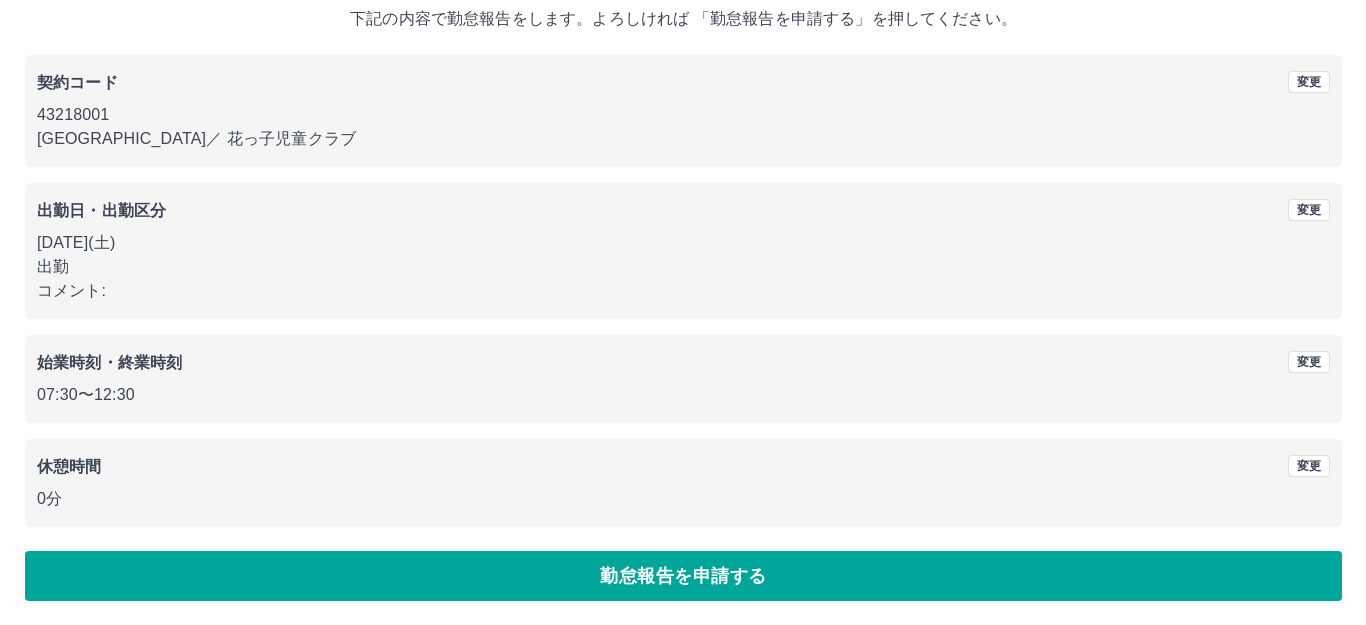 scroll, scrollTop: 0, scrollLeft: 0, axis: both 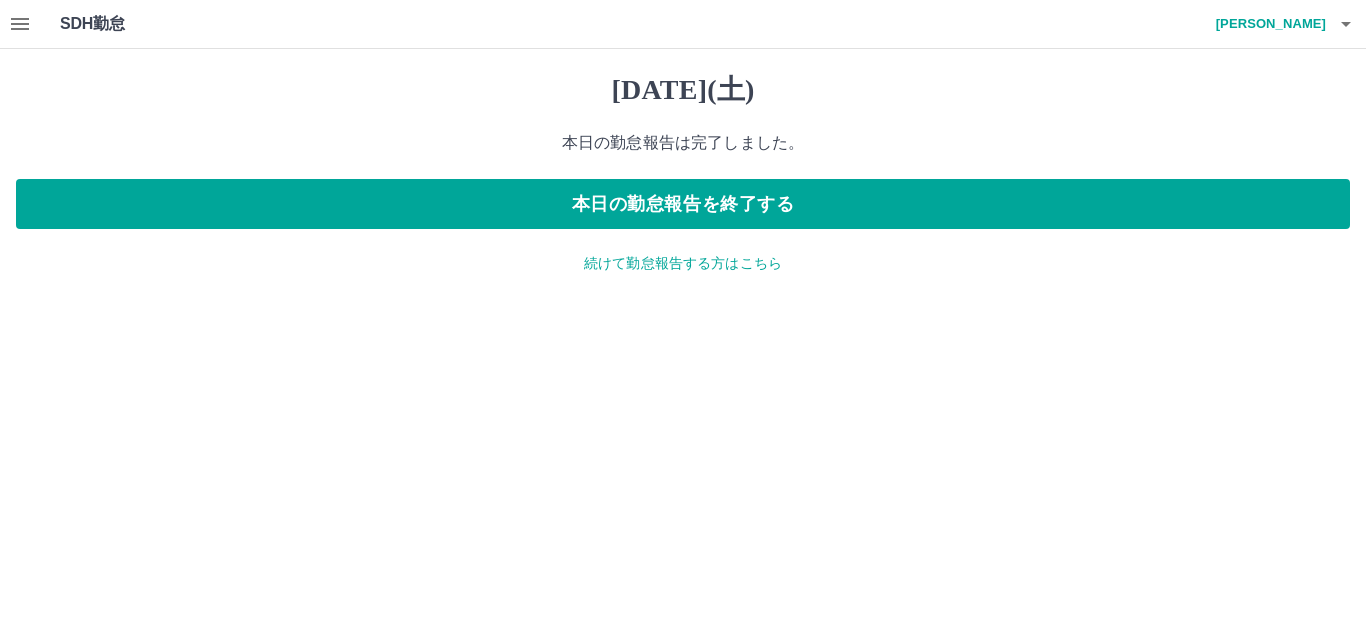 click on "続けて勤怠報告する方はこちら" at bounding box center [683, 263] 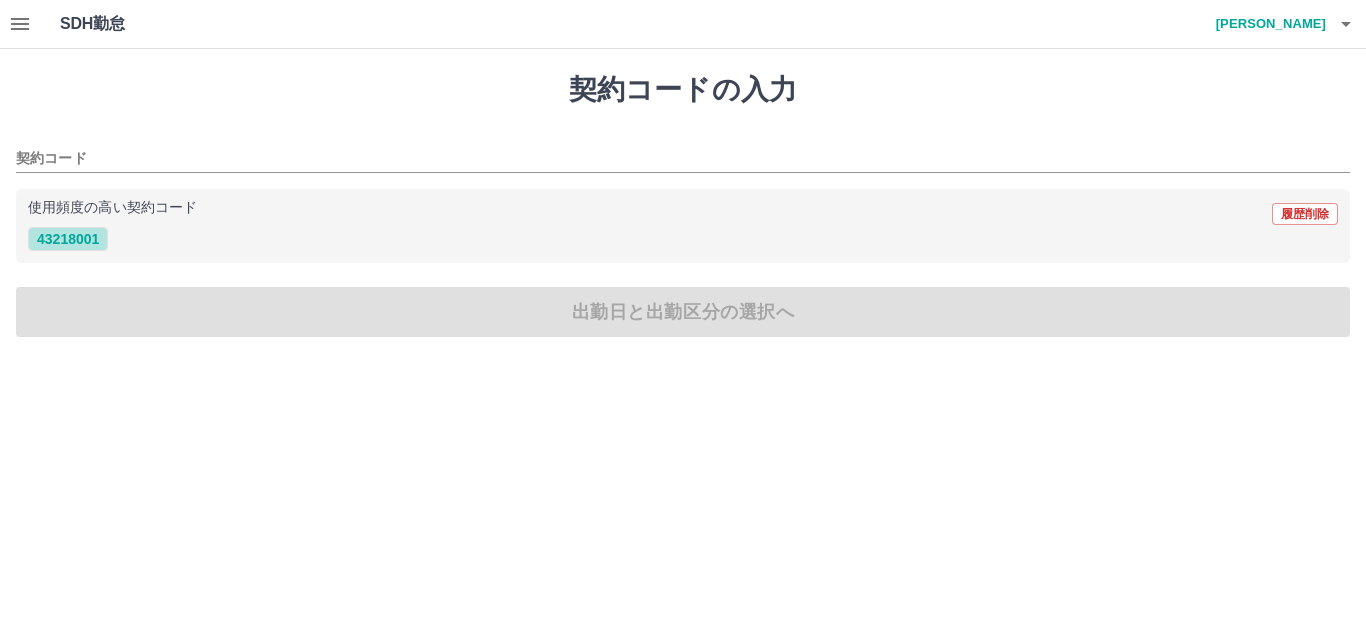 drag, startPoint x: 78, startPoint y: 240, endPoint x: 138, endPoint y: 241, distance: 60.00833 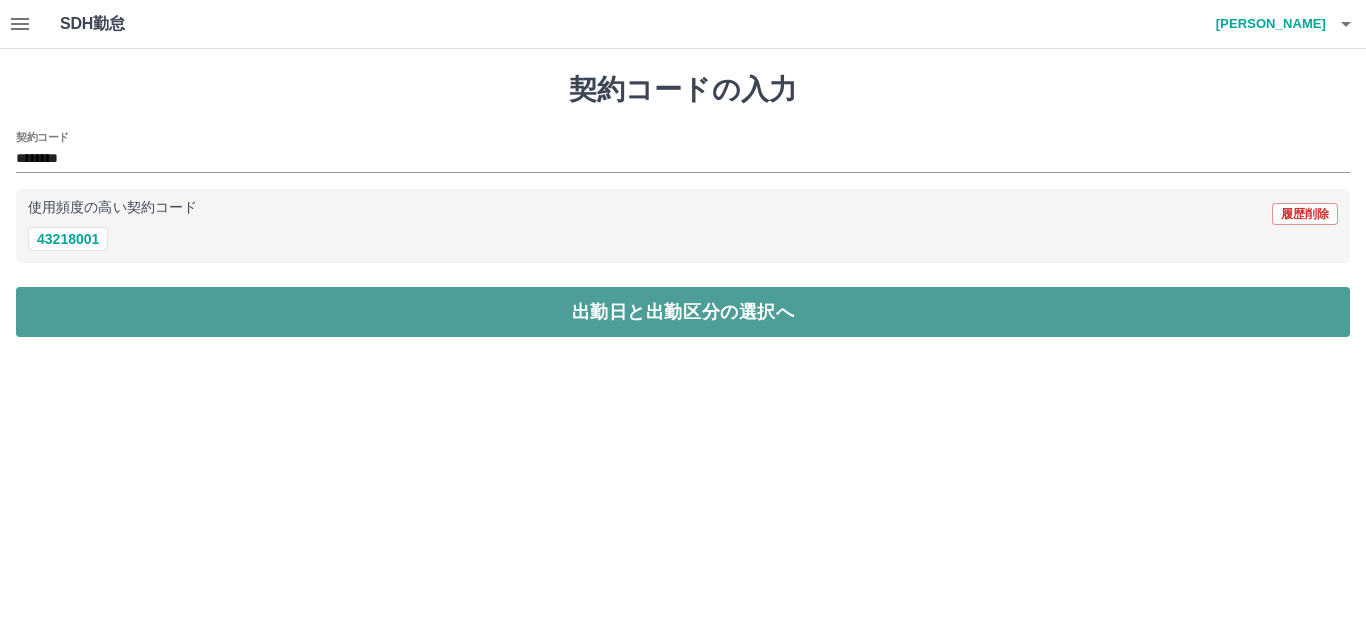 click on "出勤日と出勤区分の選択へ" at bounding box center [683, 312] 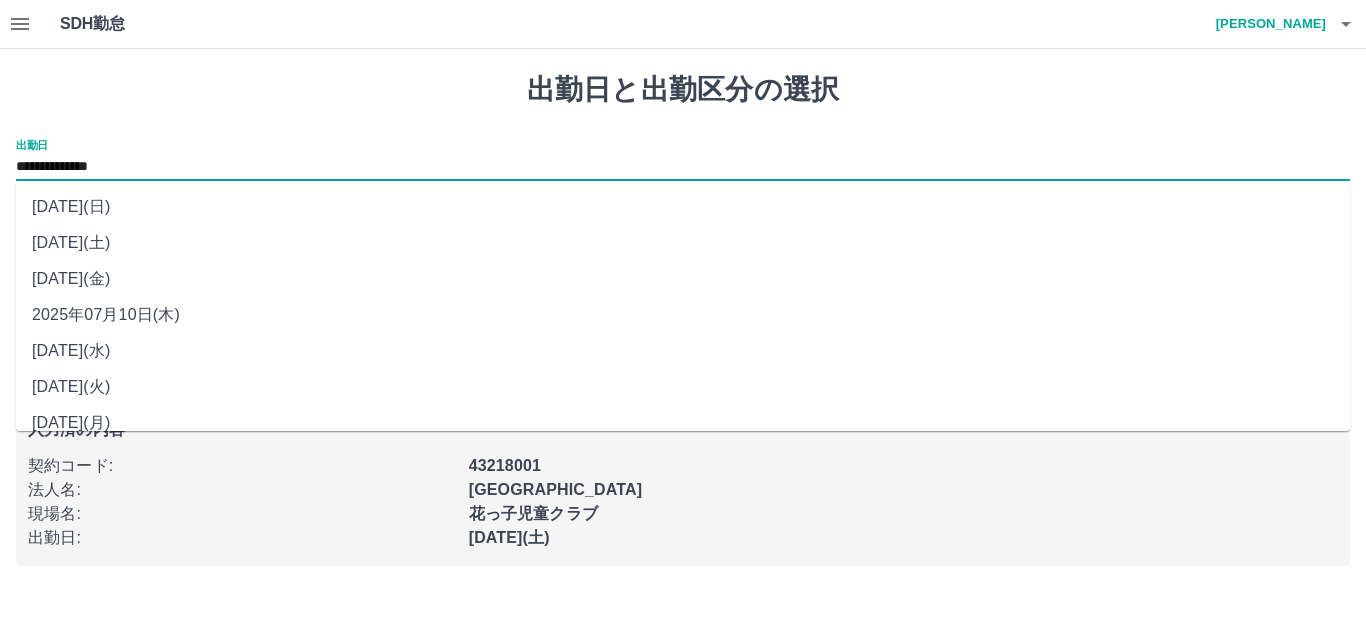 click on "**********" at bounding box center (683, 167) 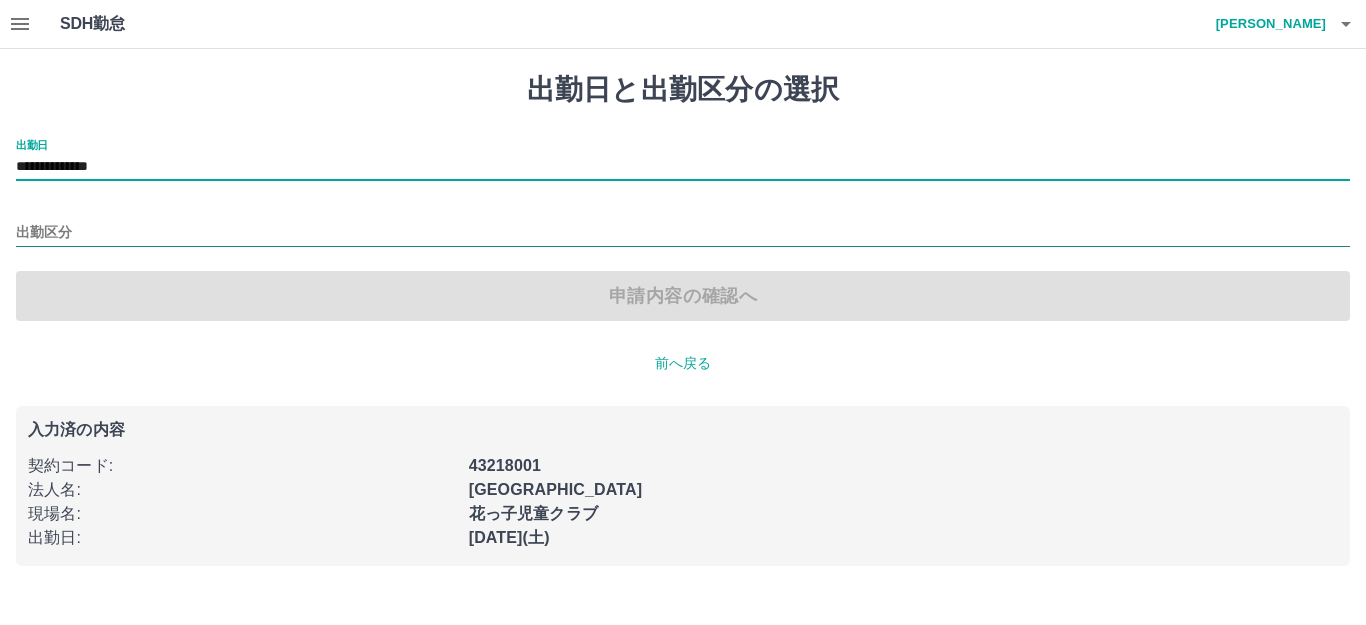 click on "出勤区分" at bounding box center (683, 233) 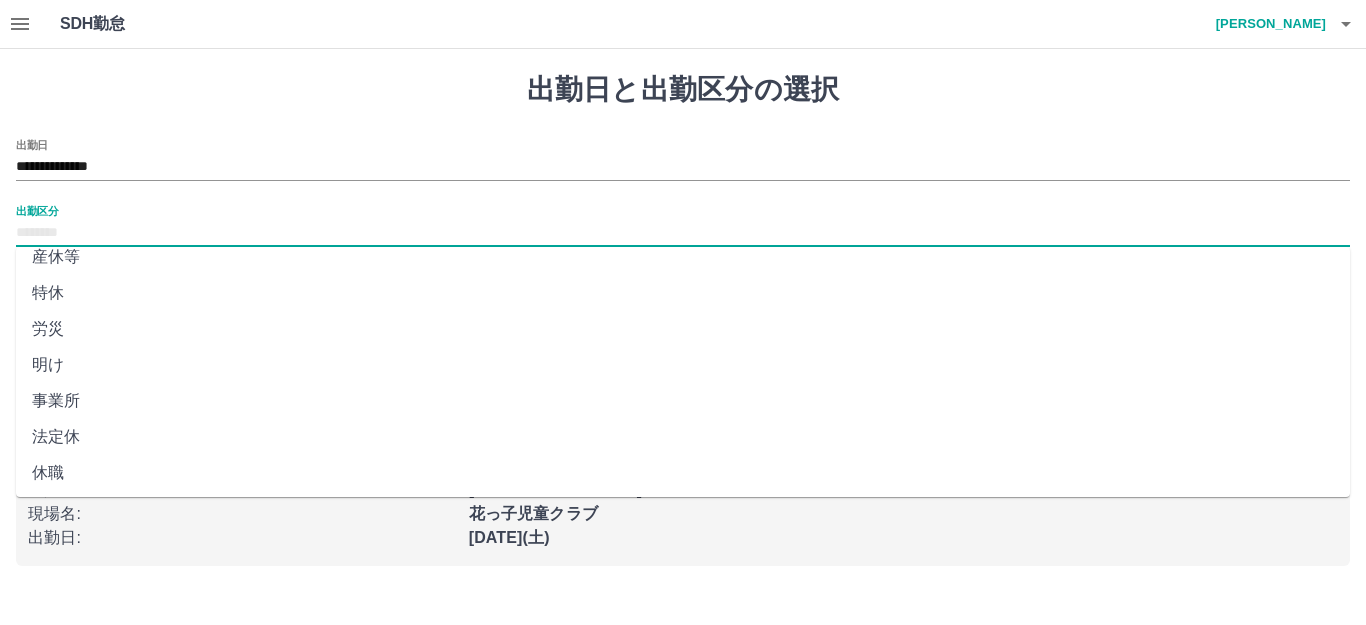 scroll, scrollTop: 414, scrollLeft: 0, axis: vertical 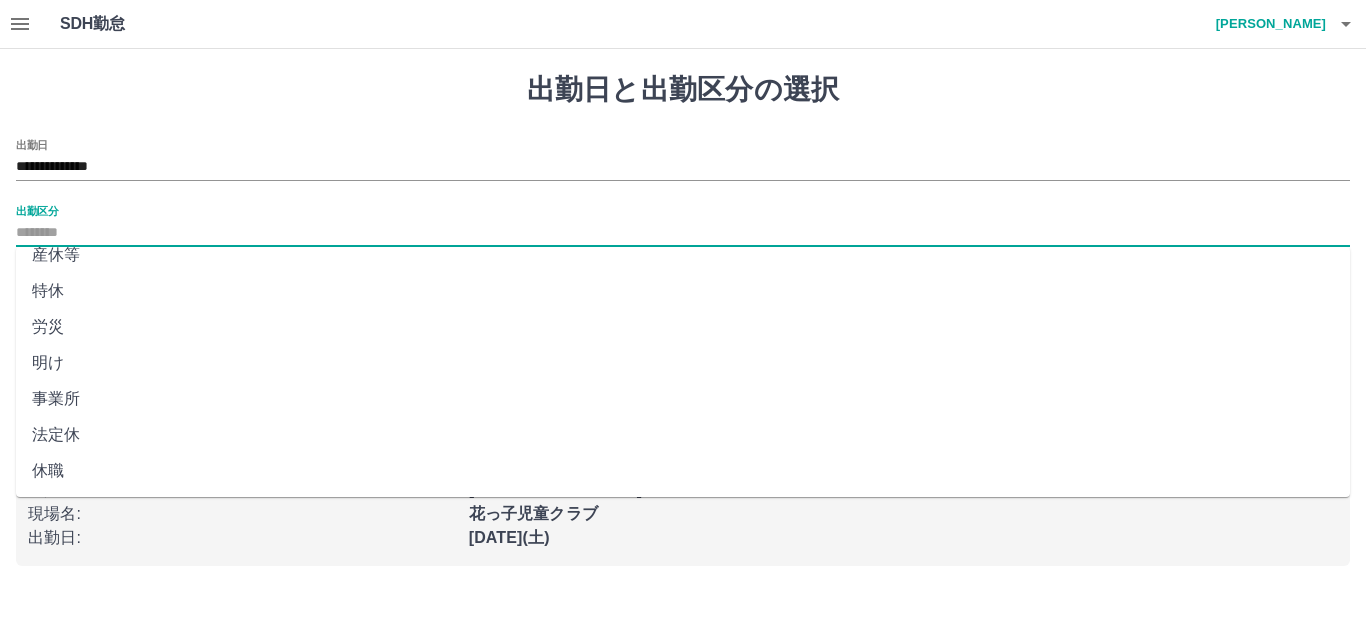 drag, startPoint x: 79, startPoint y: 439, endPoint x: 102, endPoint y: 420, distance: 29.832869 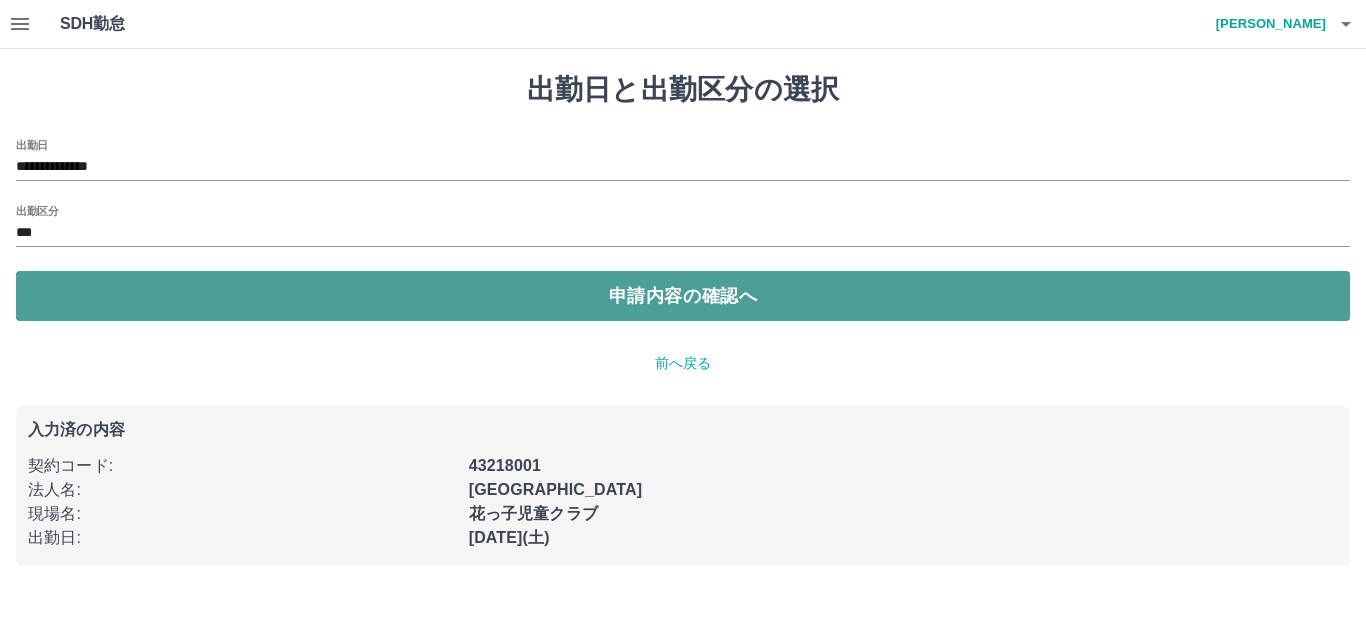 click on "申請内容の確認へ" at bounding box center [683, 296] 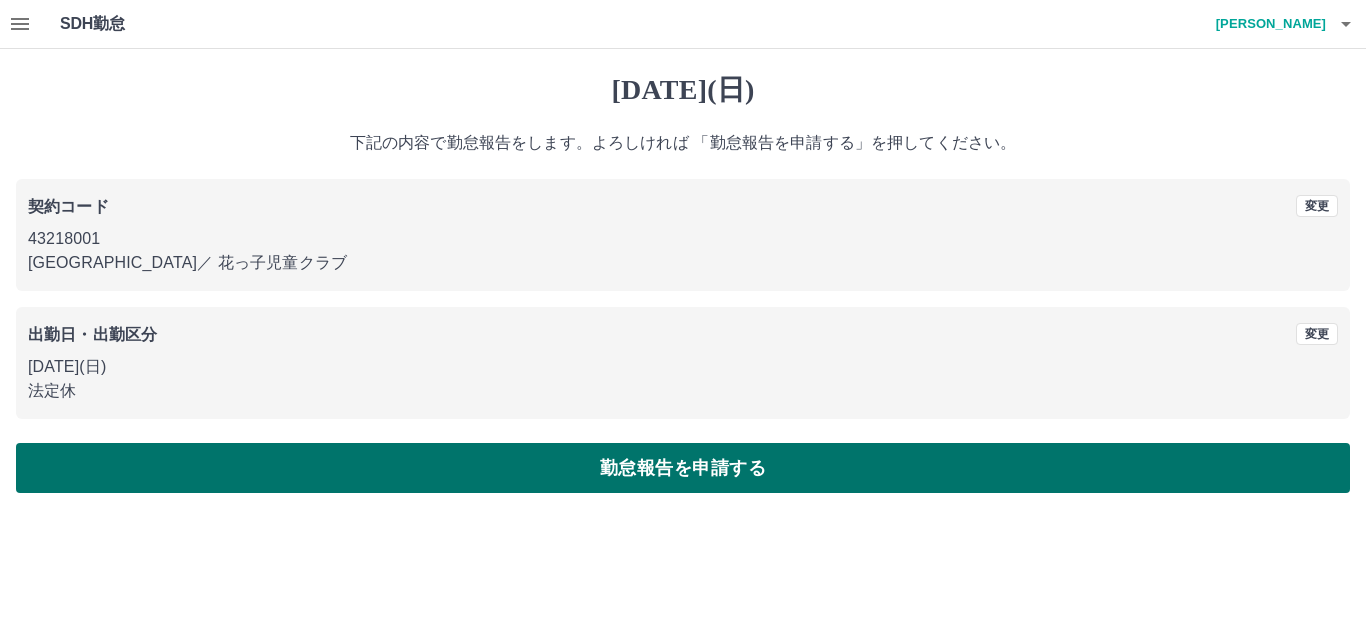 click on "勤怠報告を申請する" at bounding box center [683, 468] 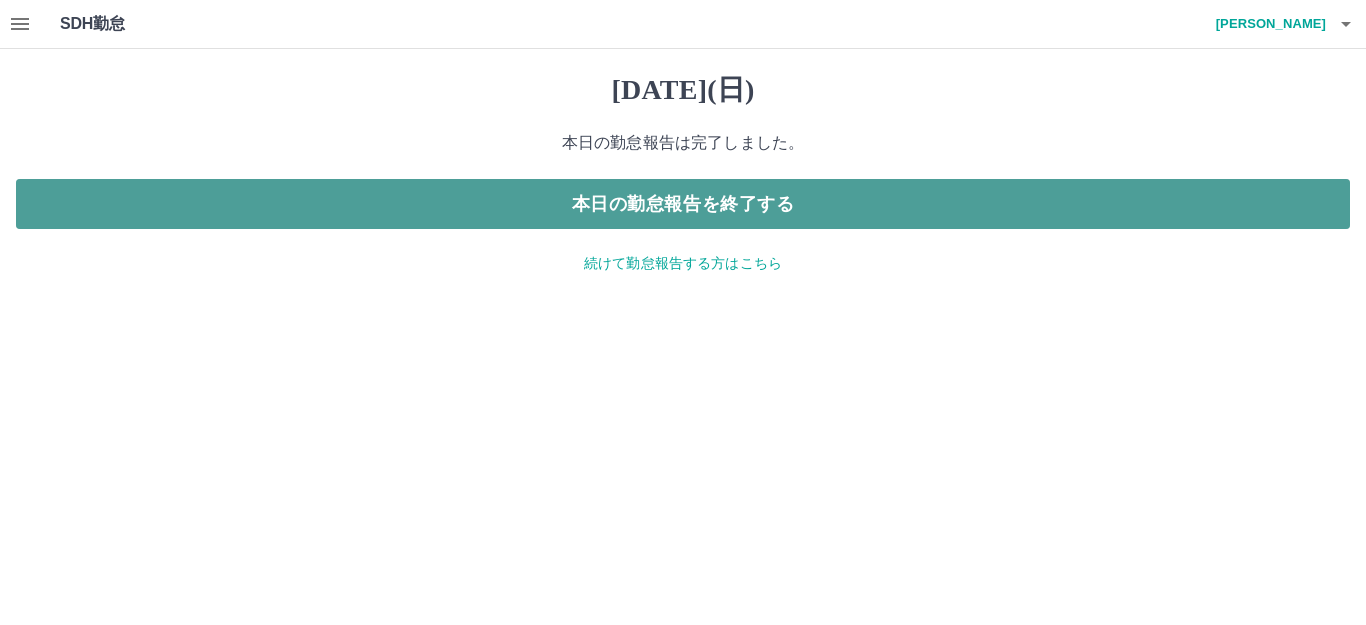 click on "本日の勤怠報告を終了する" at bounding box center [683, 204] 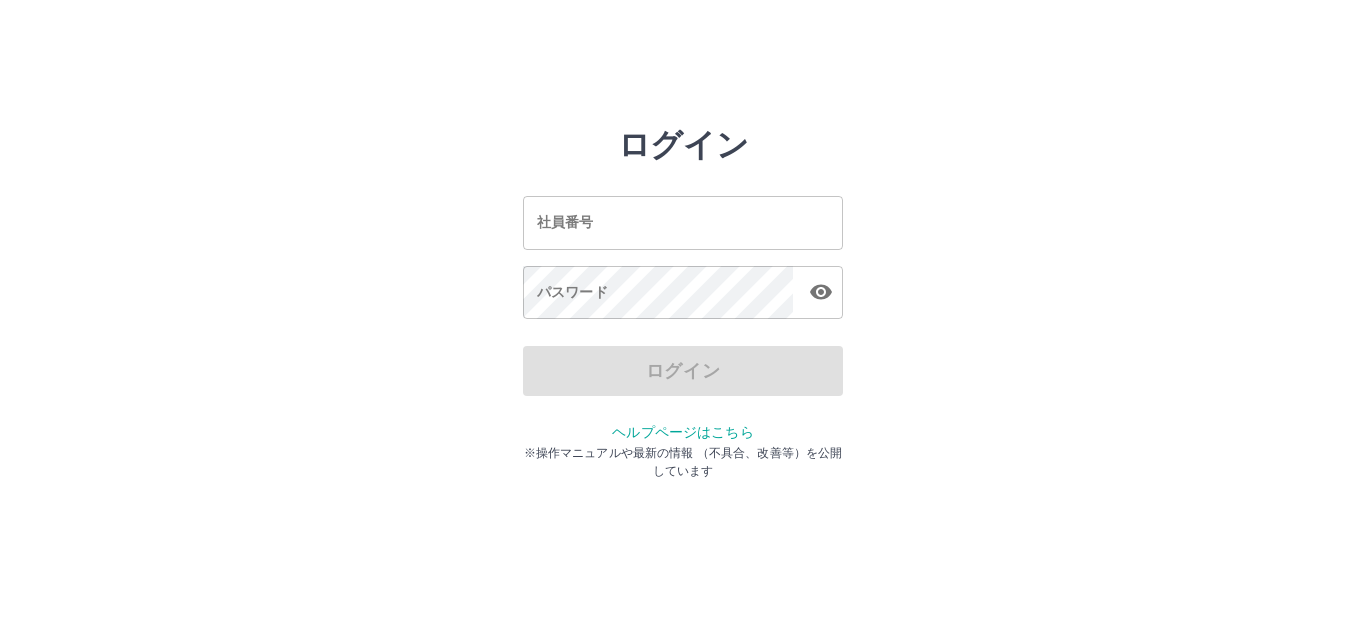 scroll, scrollTop: 0, scrollLeft: 0, axis: both 